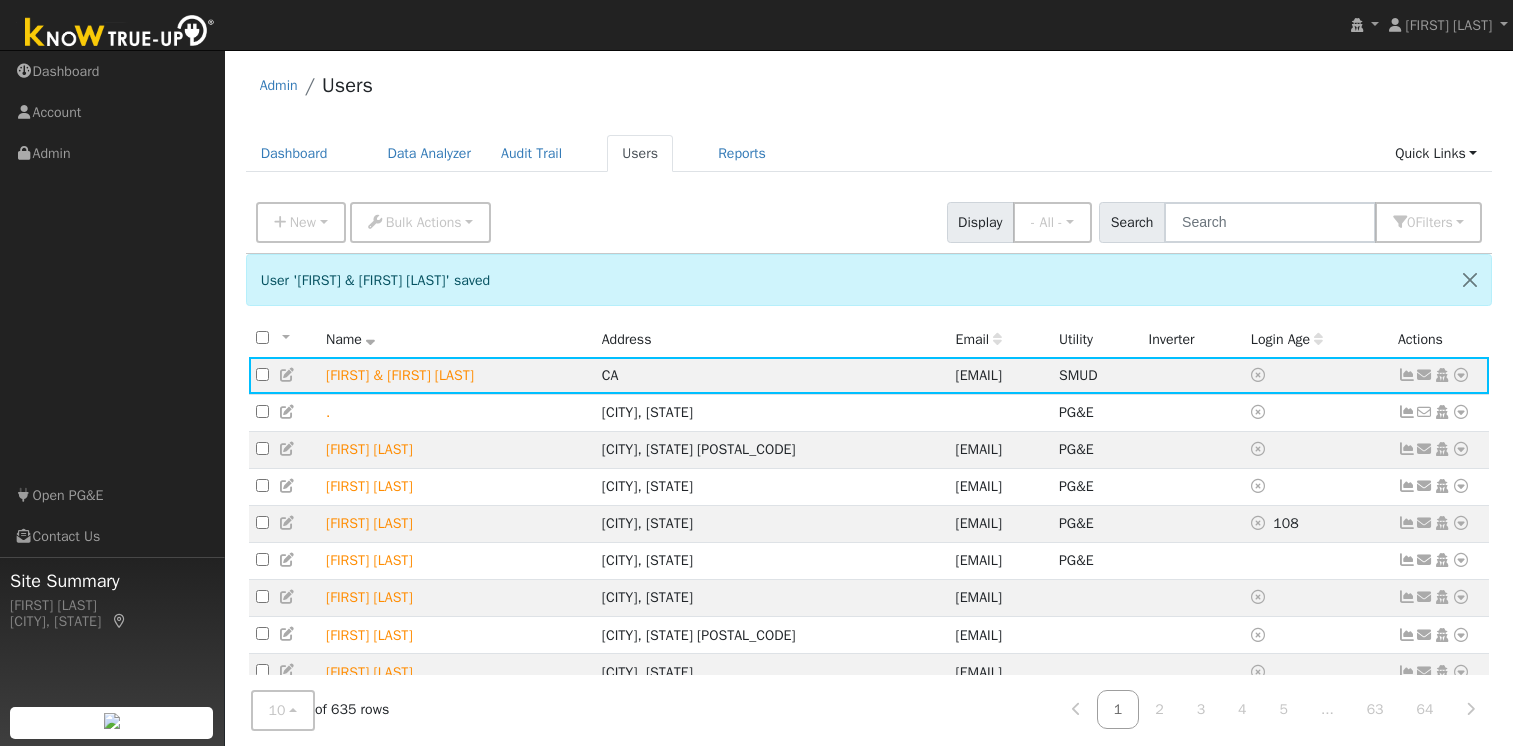 scroll, scrollTop: 0, scrollLeft: 0, axis: both 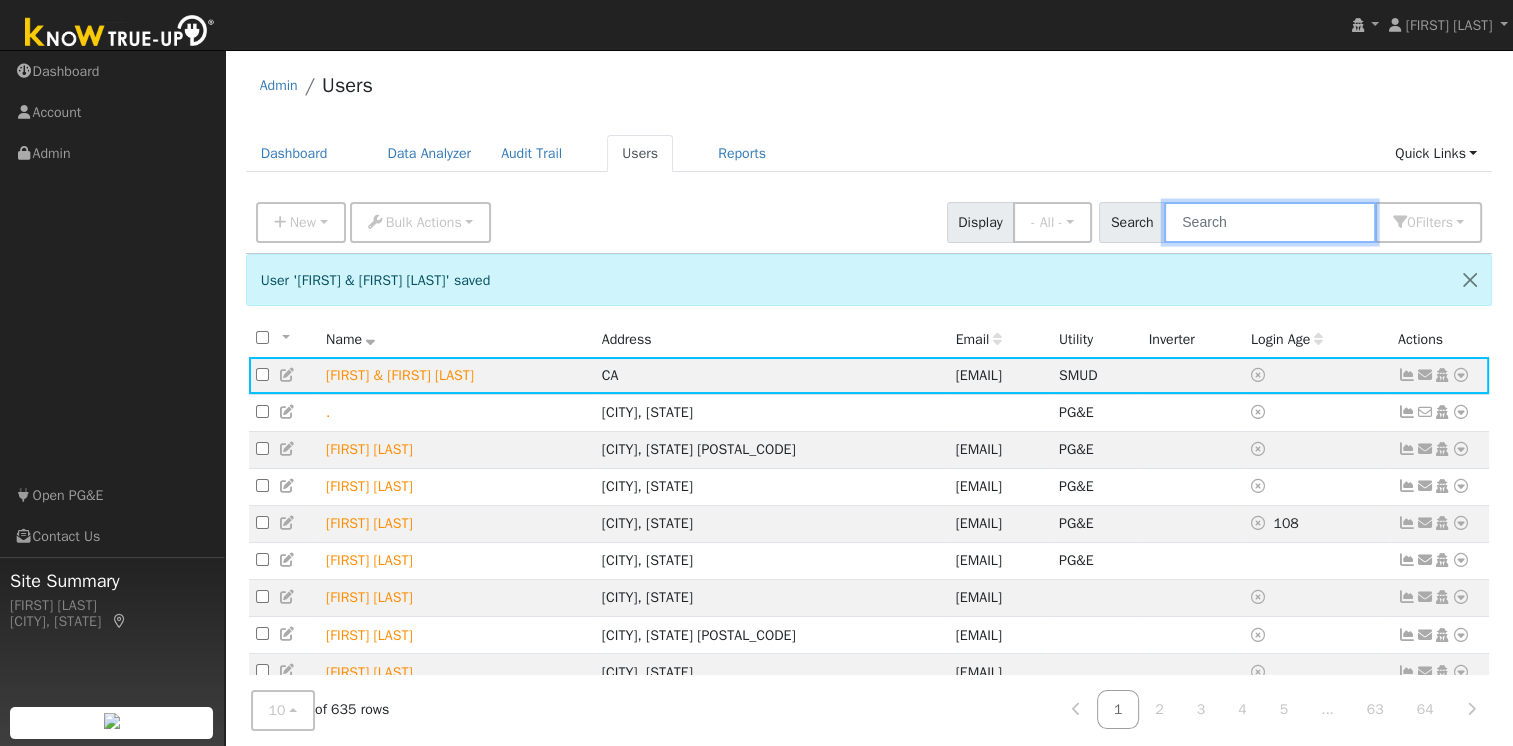 click at bounding box center [1270, 222] 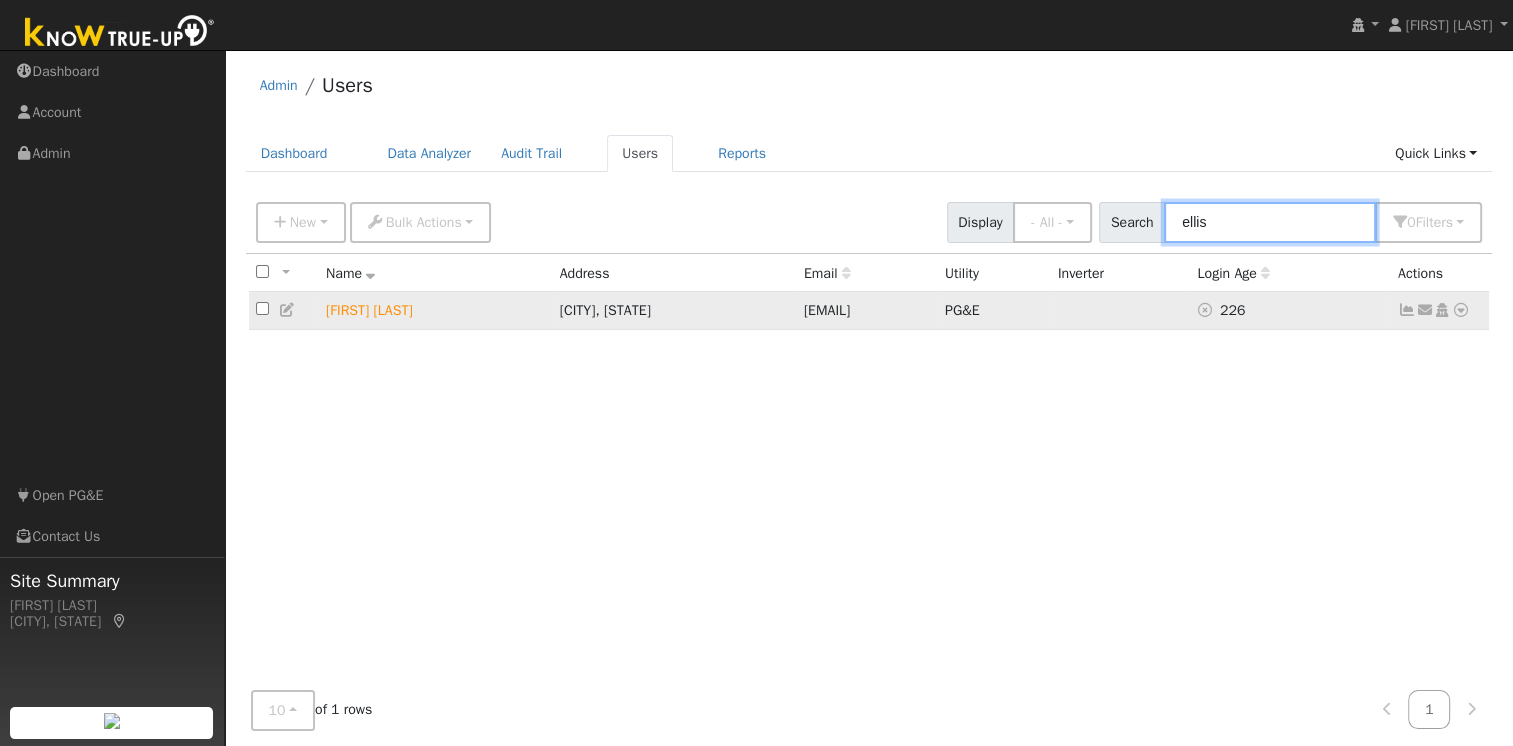 type on "ellis" 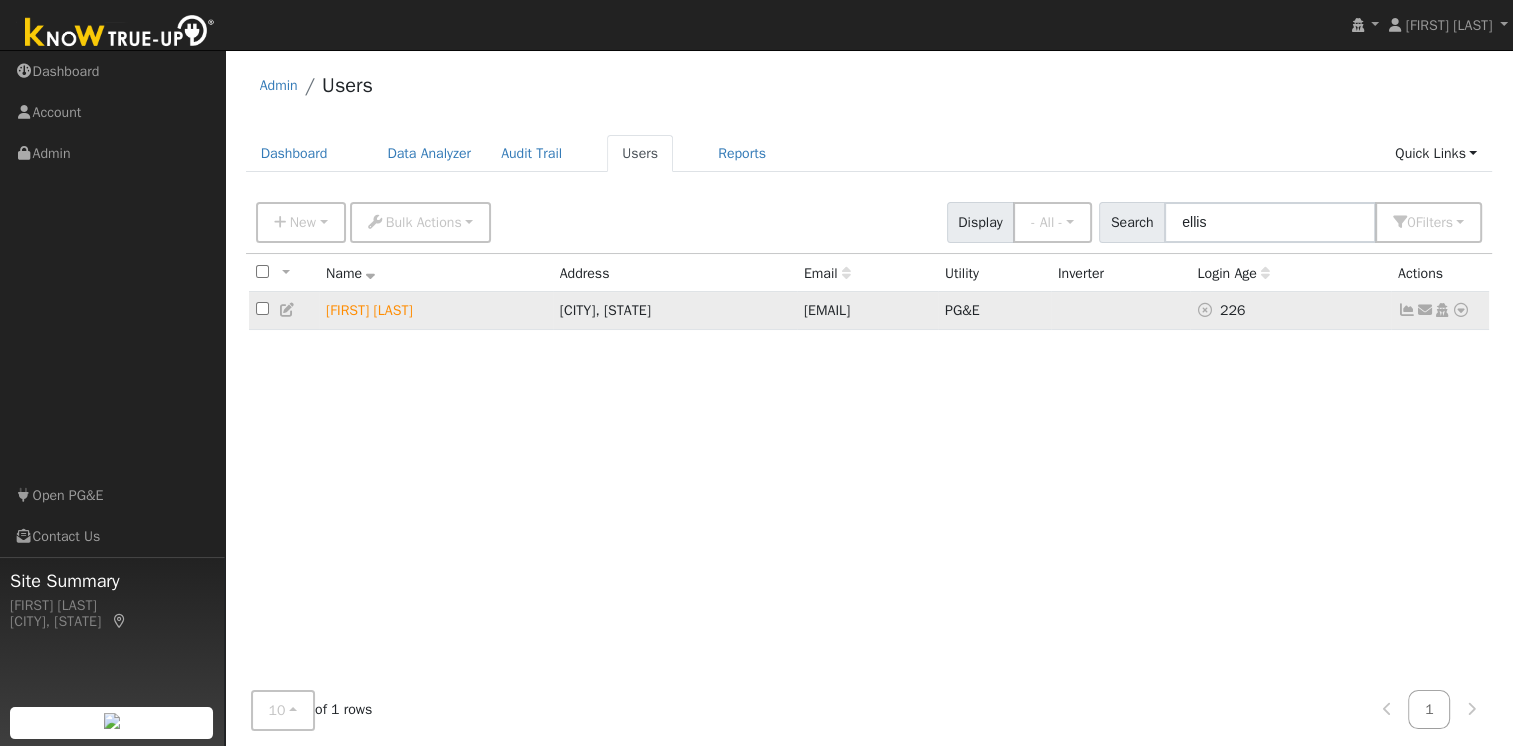 click at bounding box center [1407, 310] 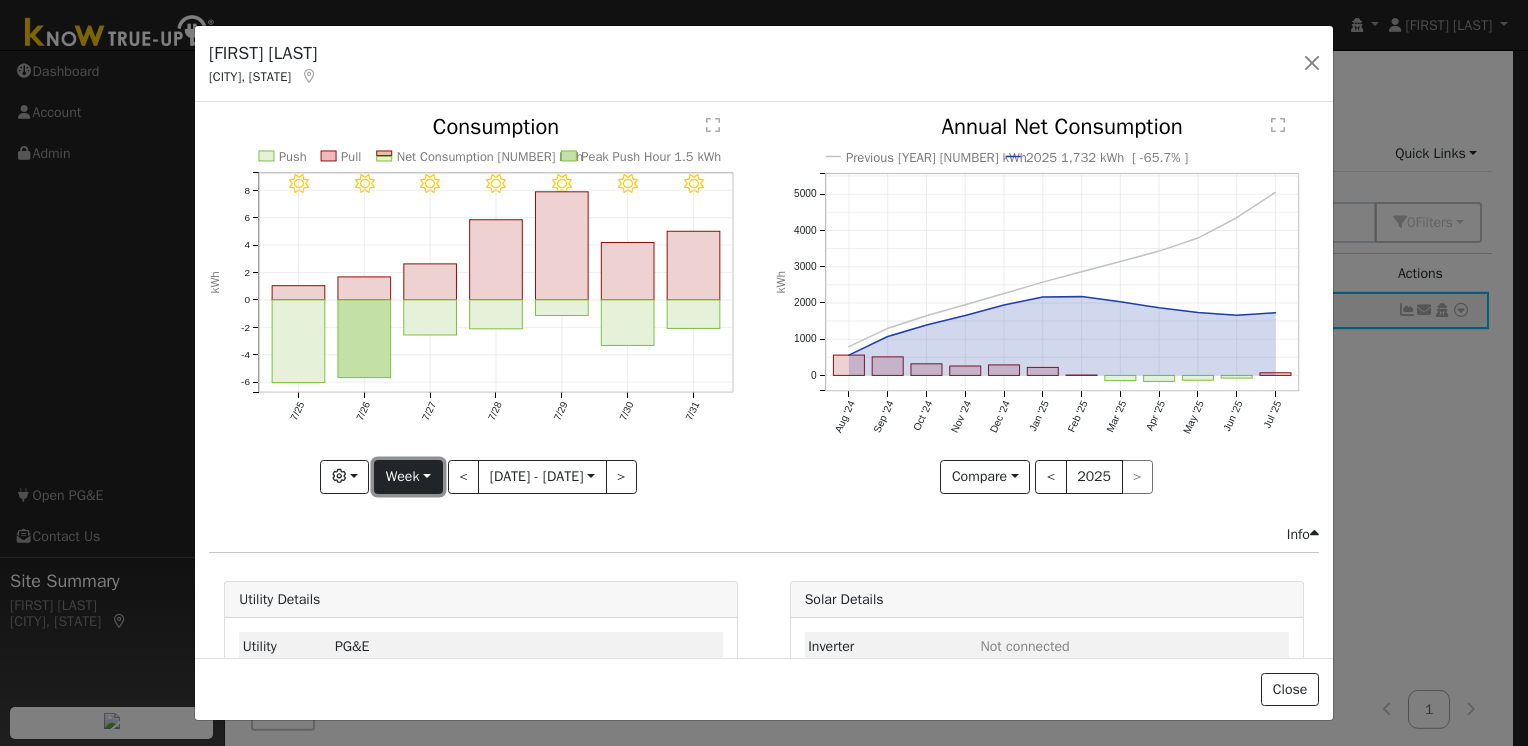 click on "Week" at bounding box center (408, 477) 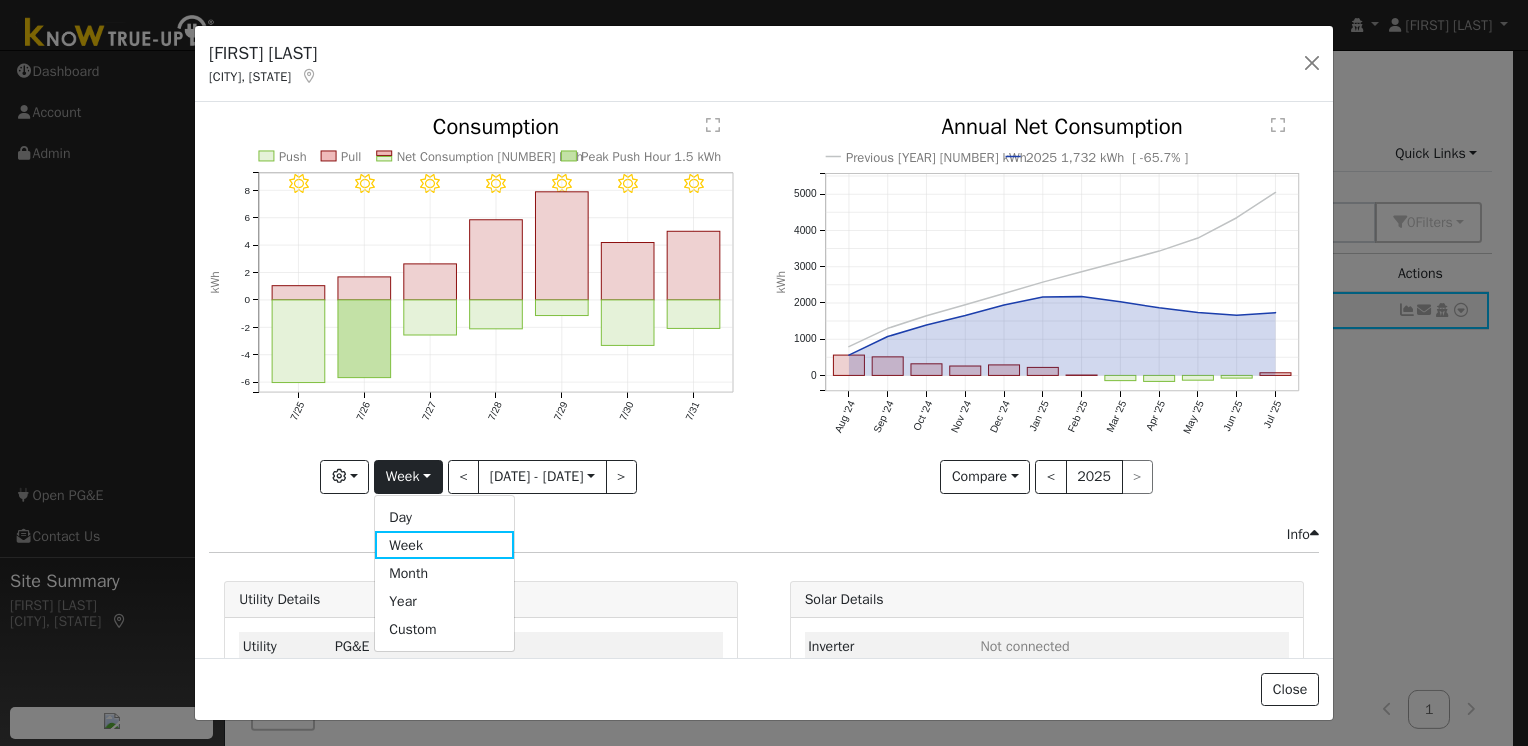 click on "Year" at bounding box center (444, 601) 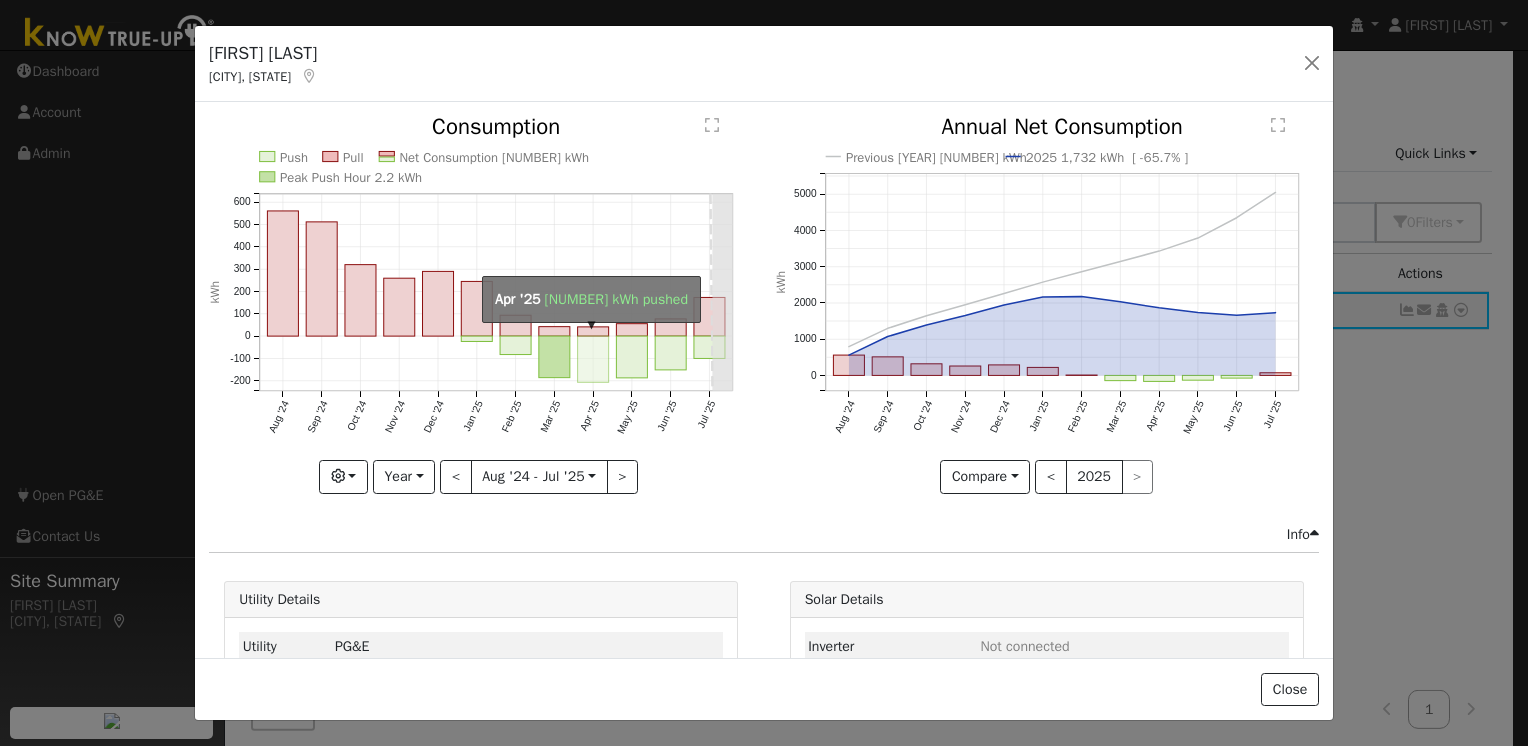 click on "onclick=""" 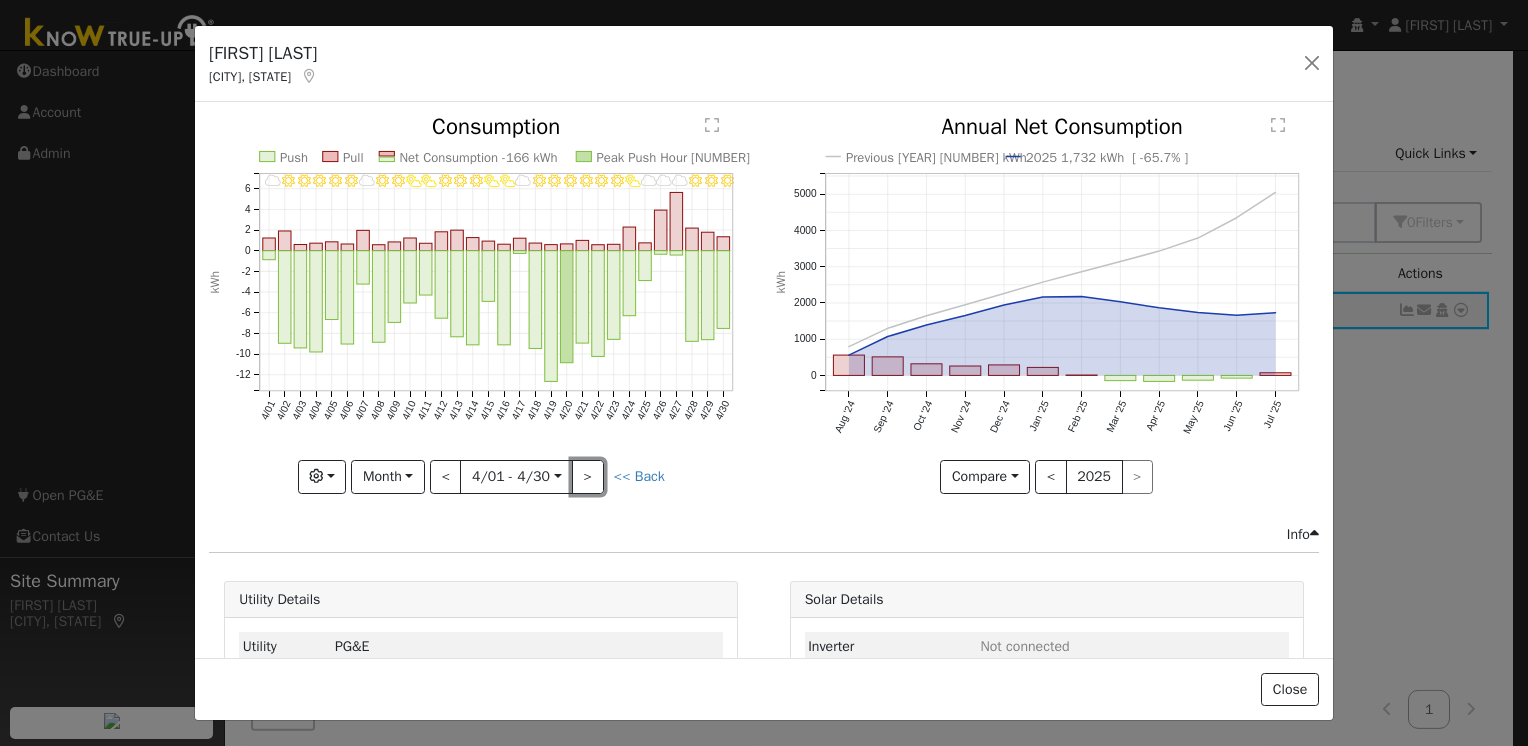 click on ">" at bounding box center [588, 477] 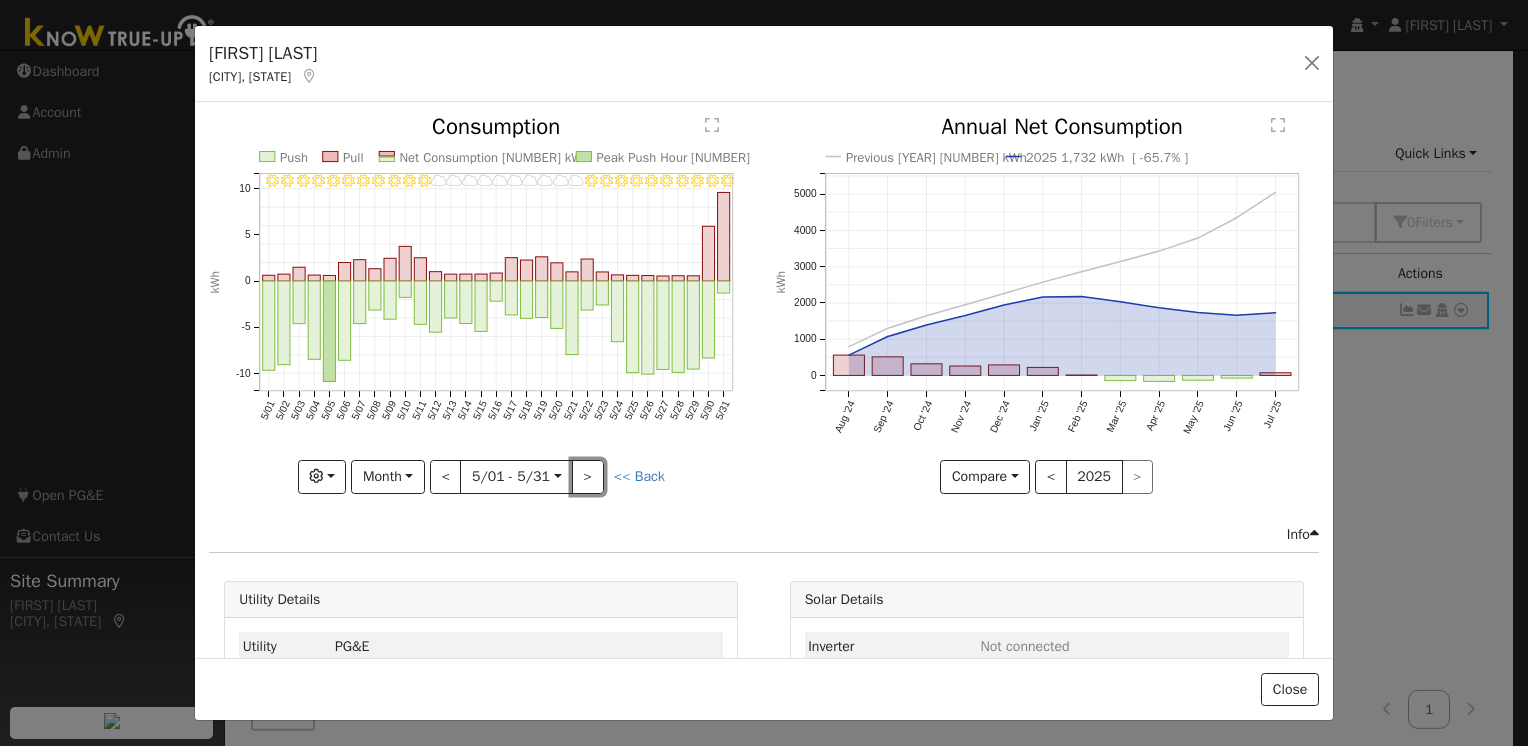 click on ">" at bounding box center [588, 477] 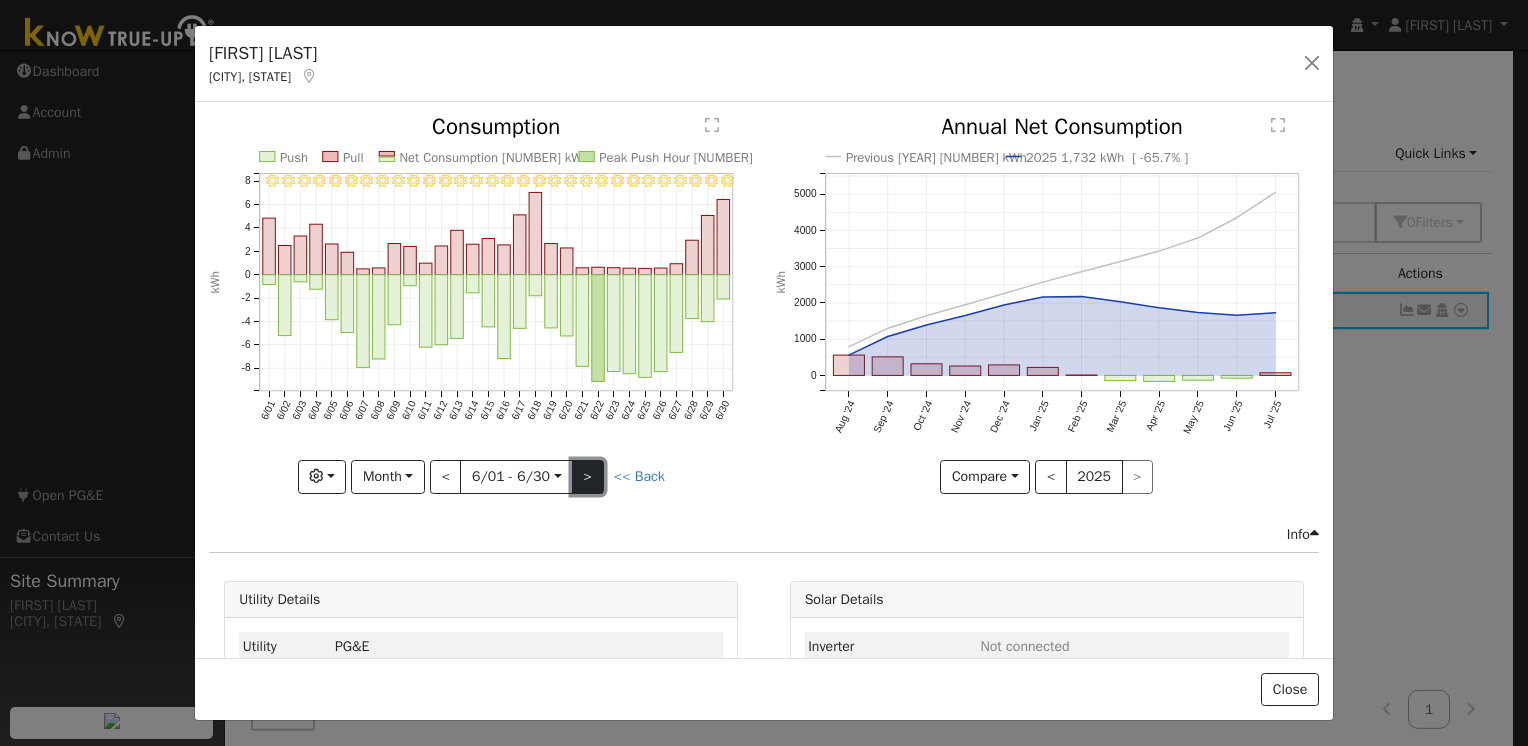 click on ">" at bounding box center (588, 477) 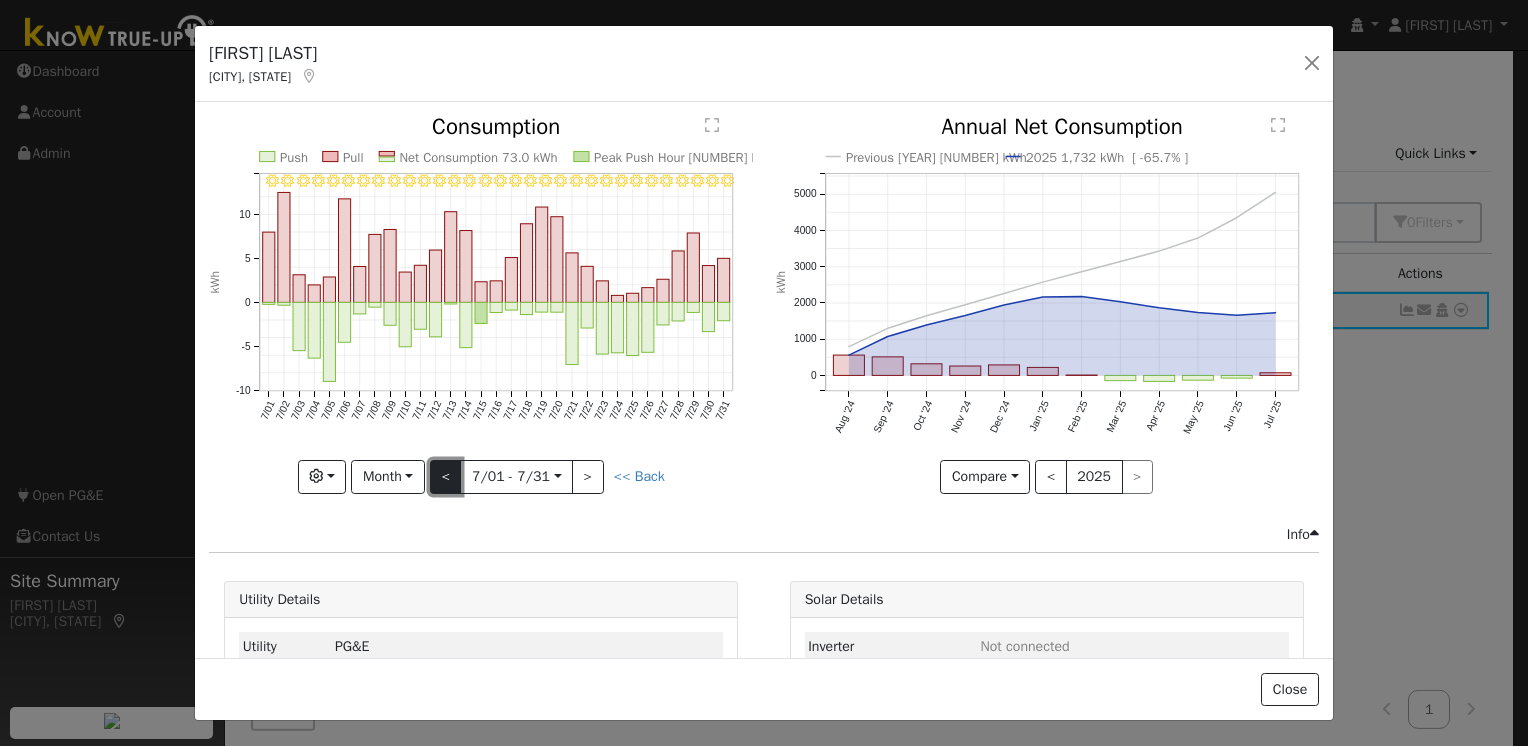 click on "<" at bounding box center (446, 477) 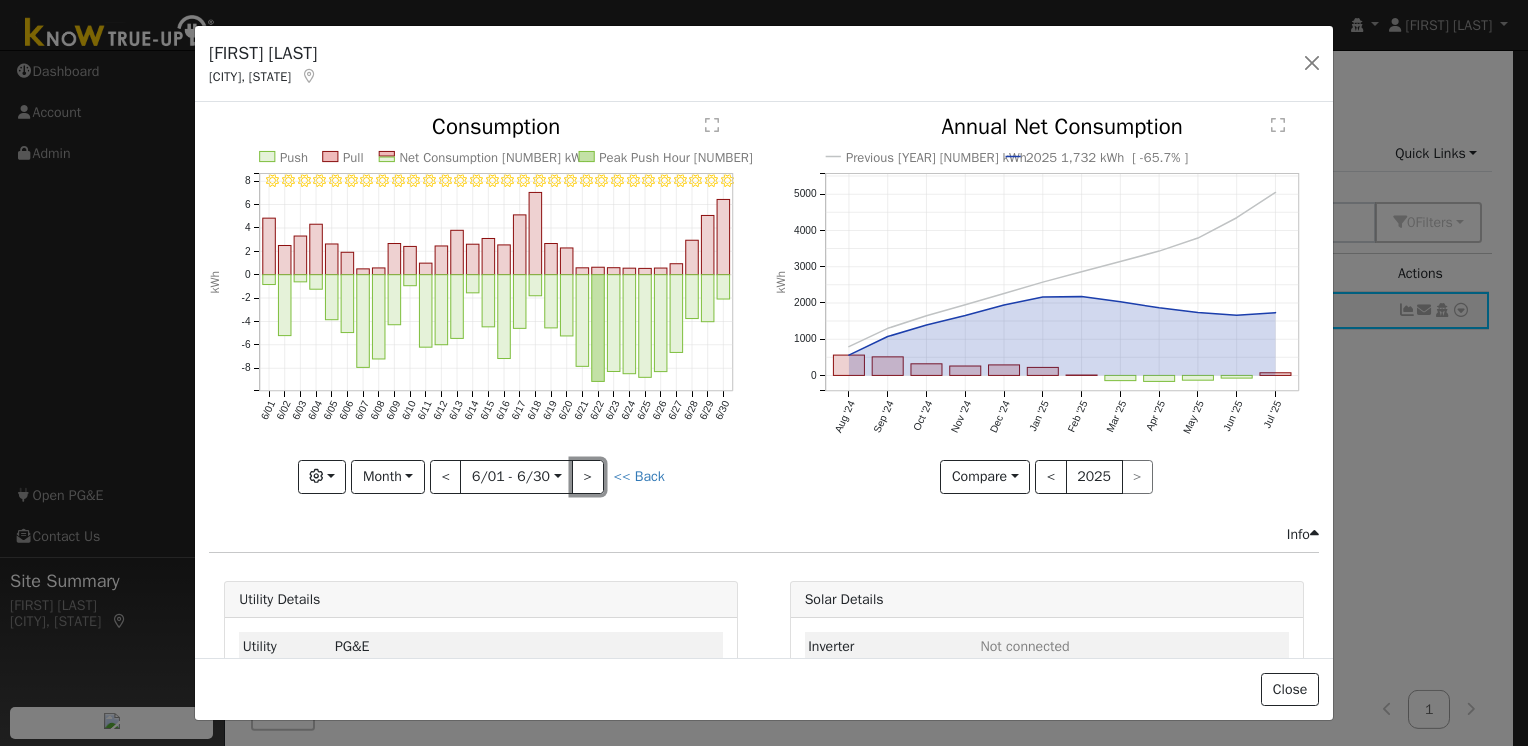 click on ">" at bounding box center [588, 477] 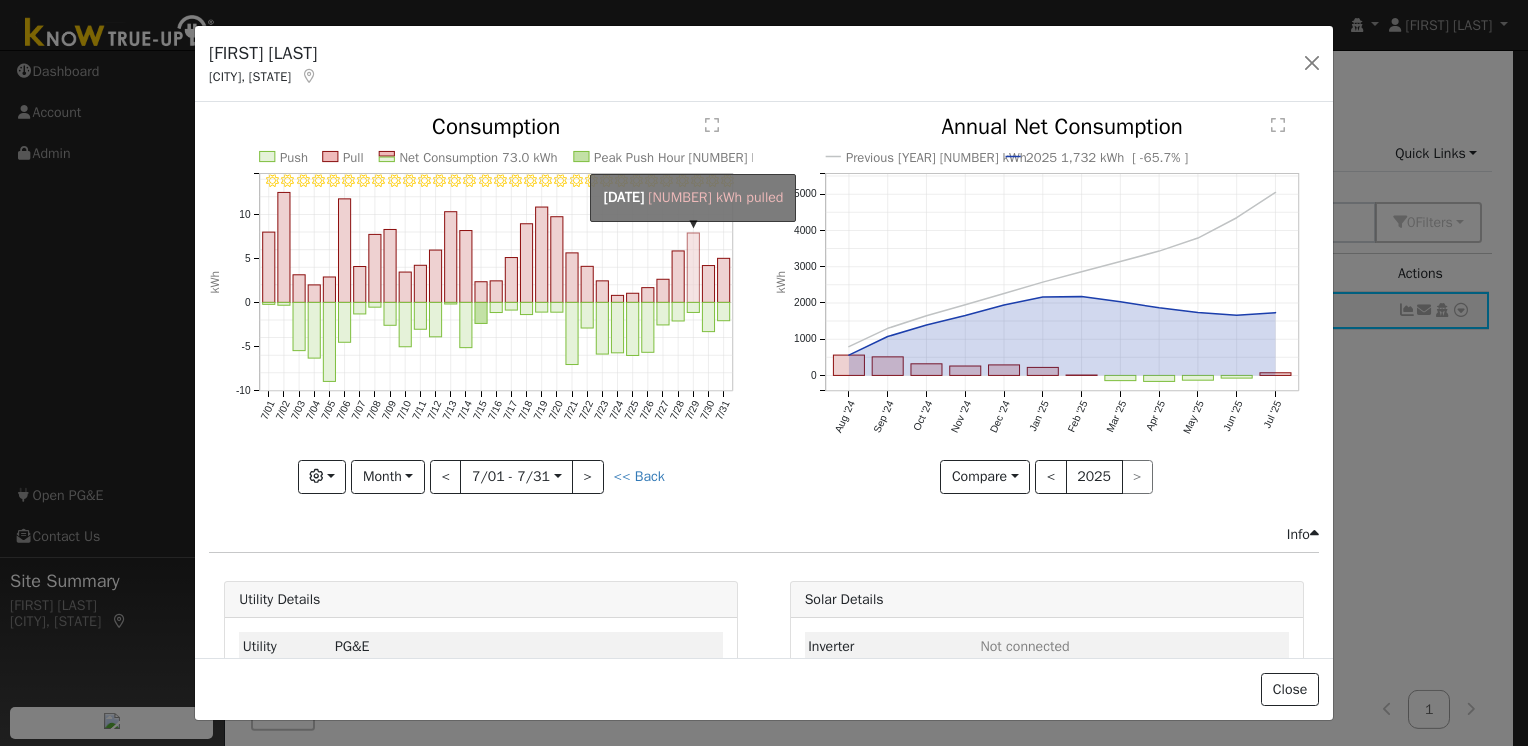 click on "onclick=""" 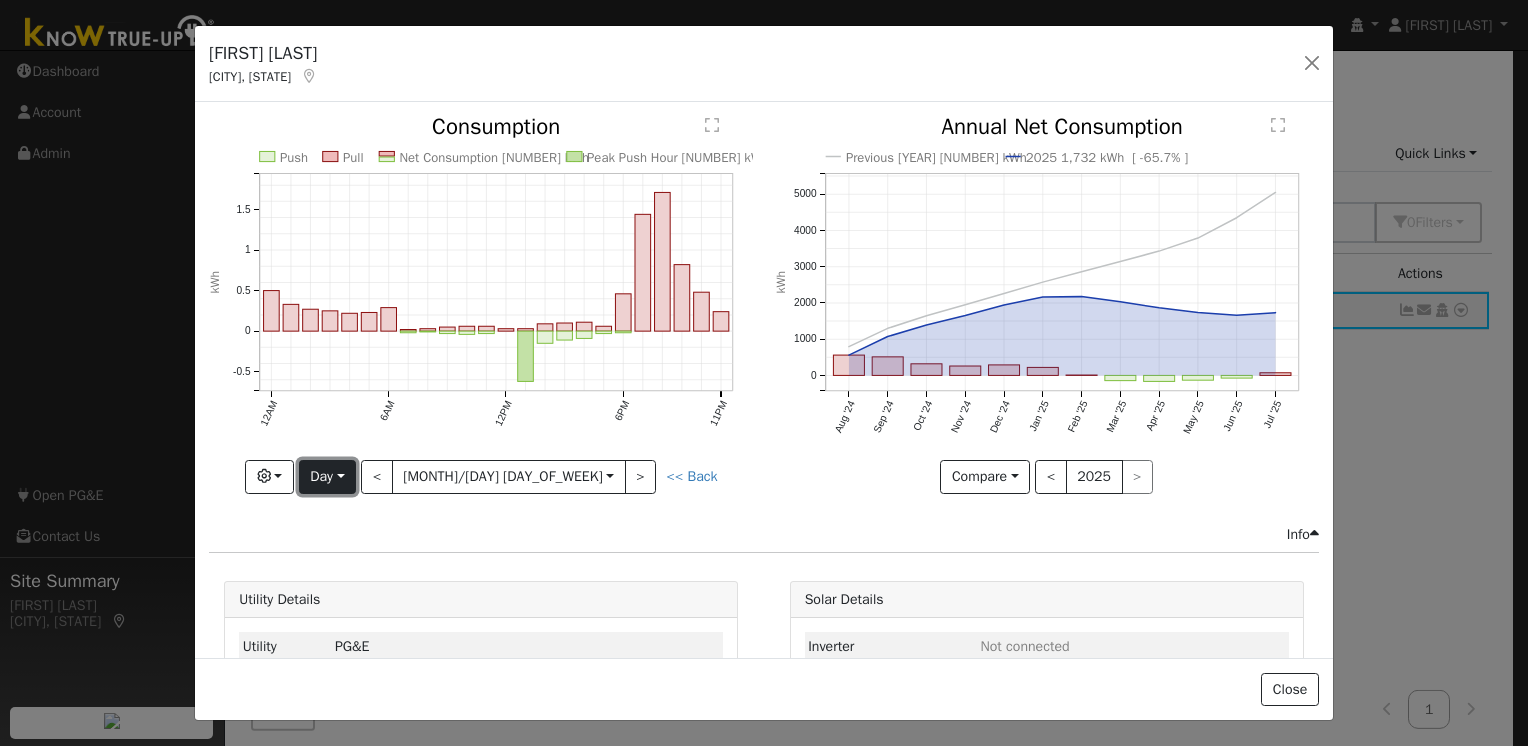 click on "Day" at bounding box center (327, 477) 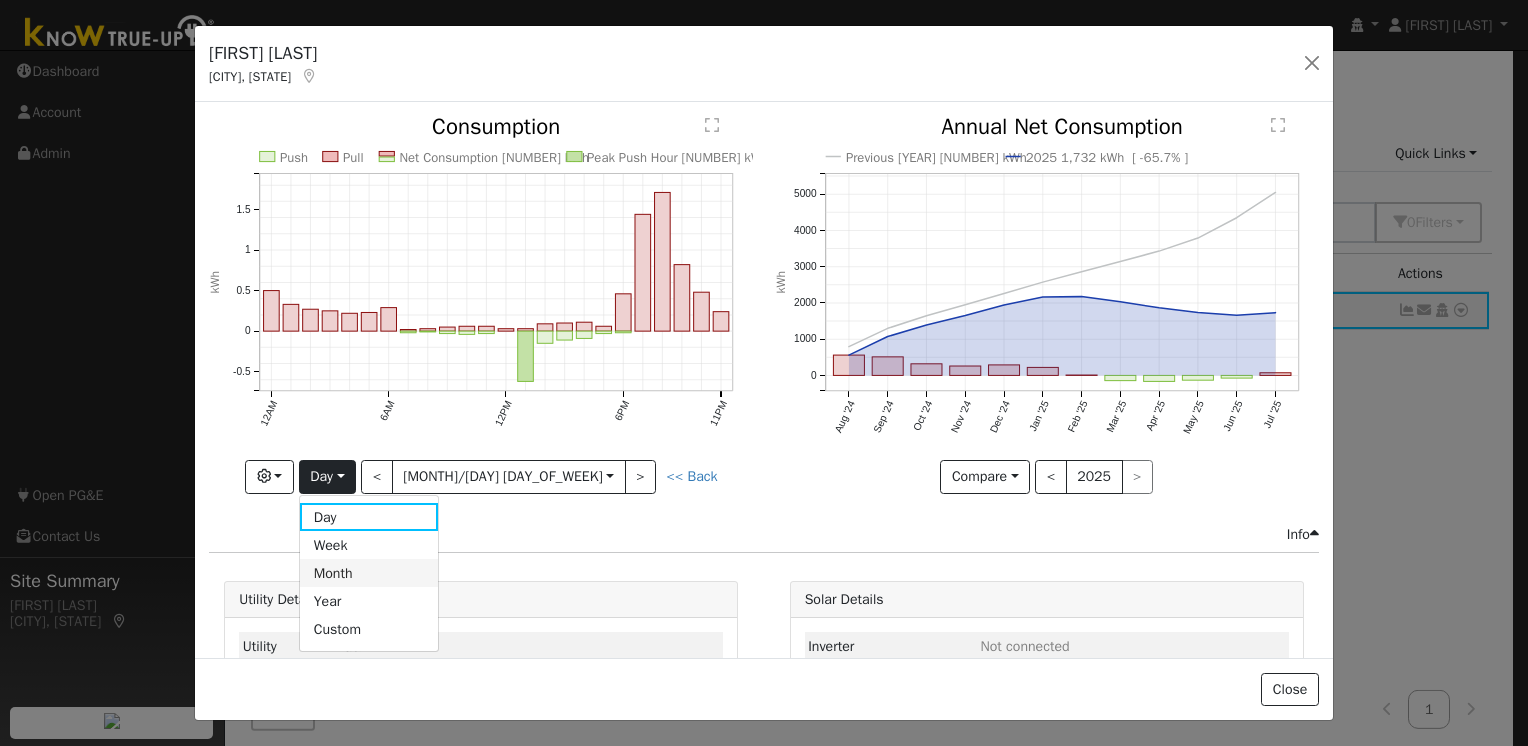 click on "Month" at bounding box center [369, 573] 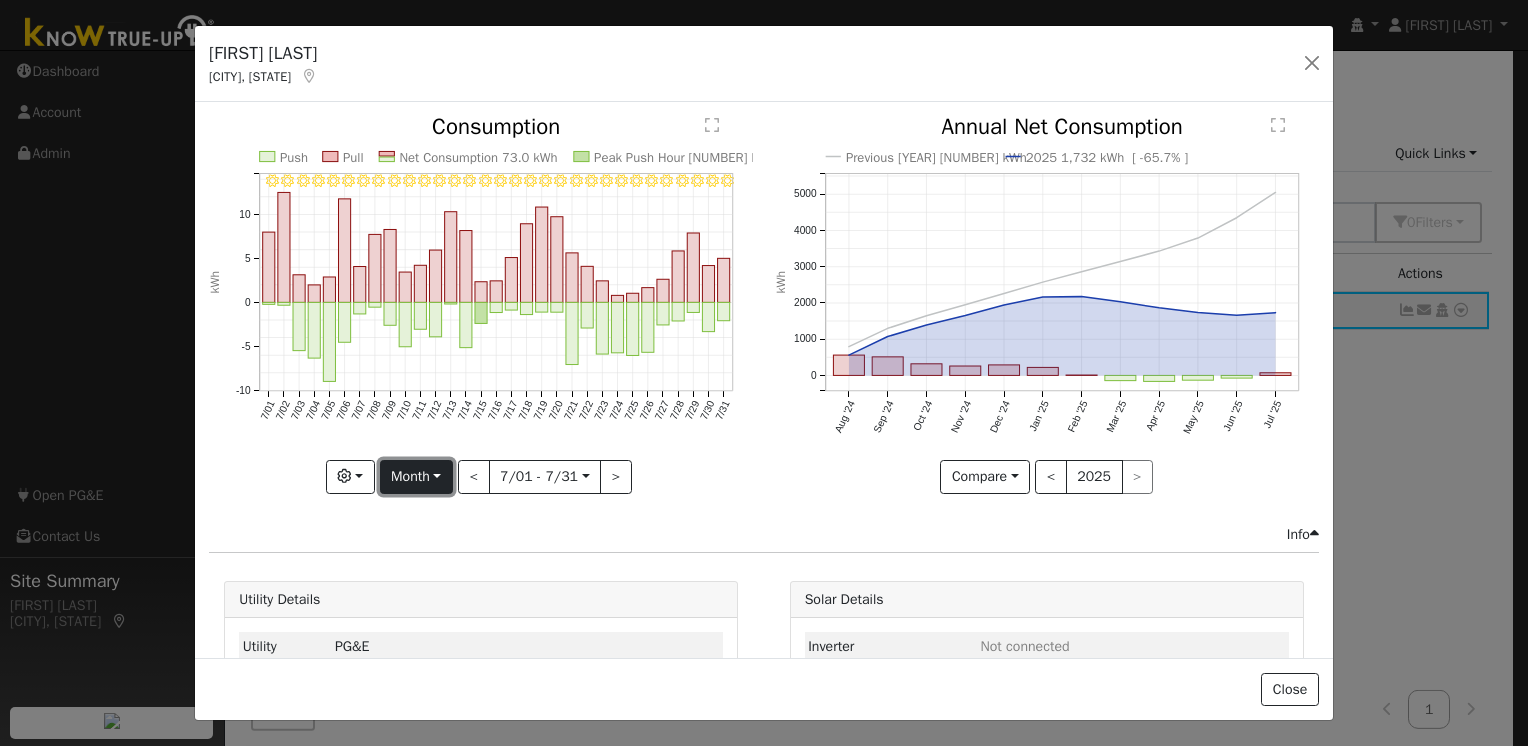 click on "Month" at bounding box center (416, 477) 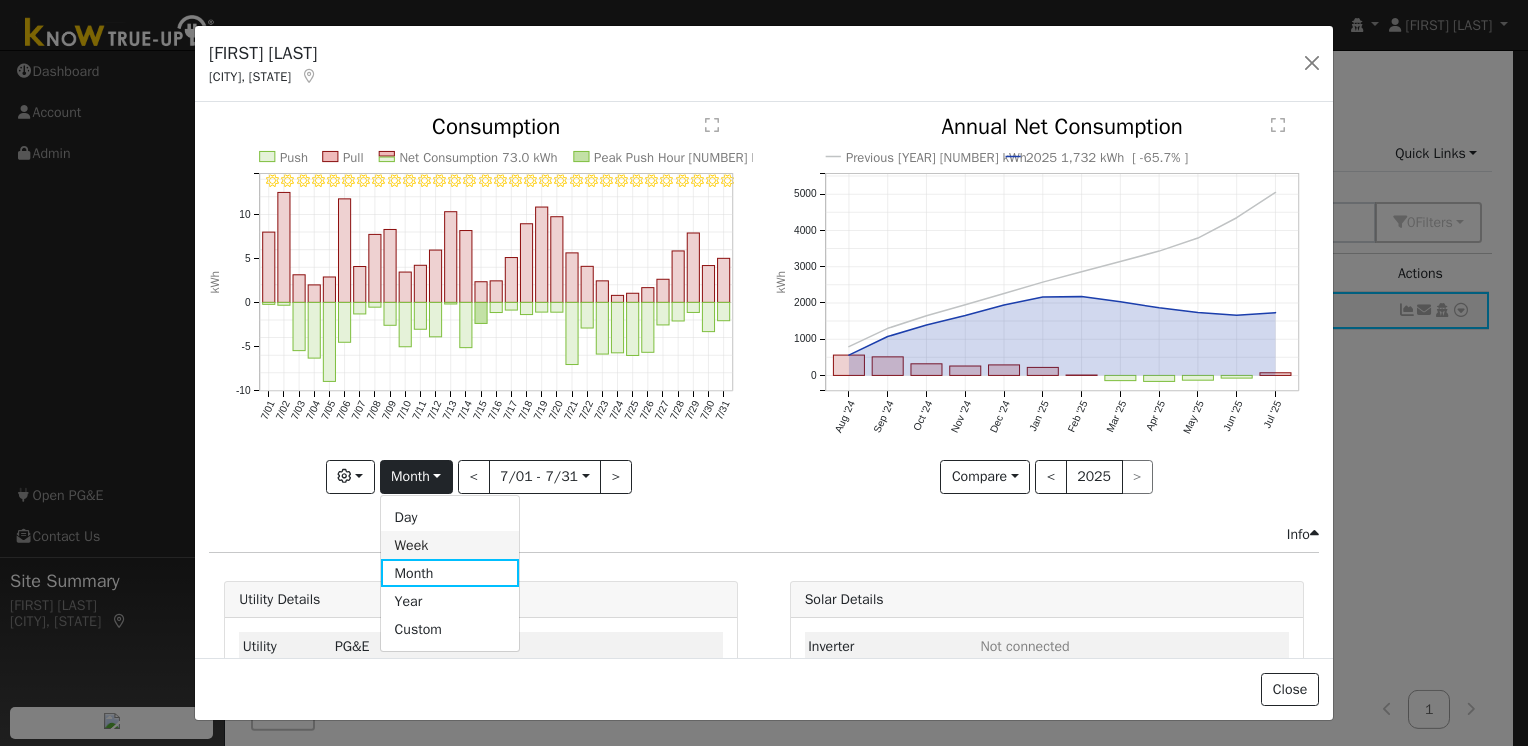 click on "Week" at bounding box center (450, 545) 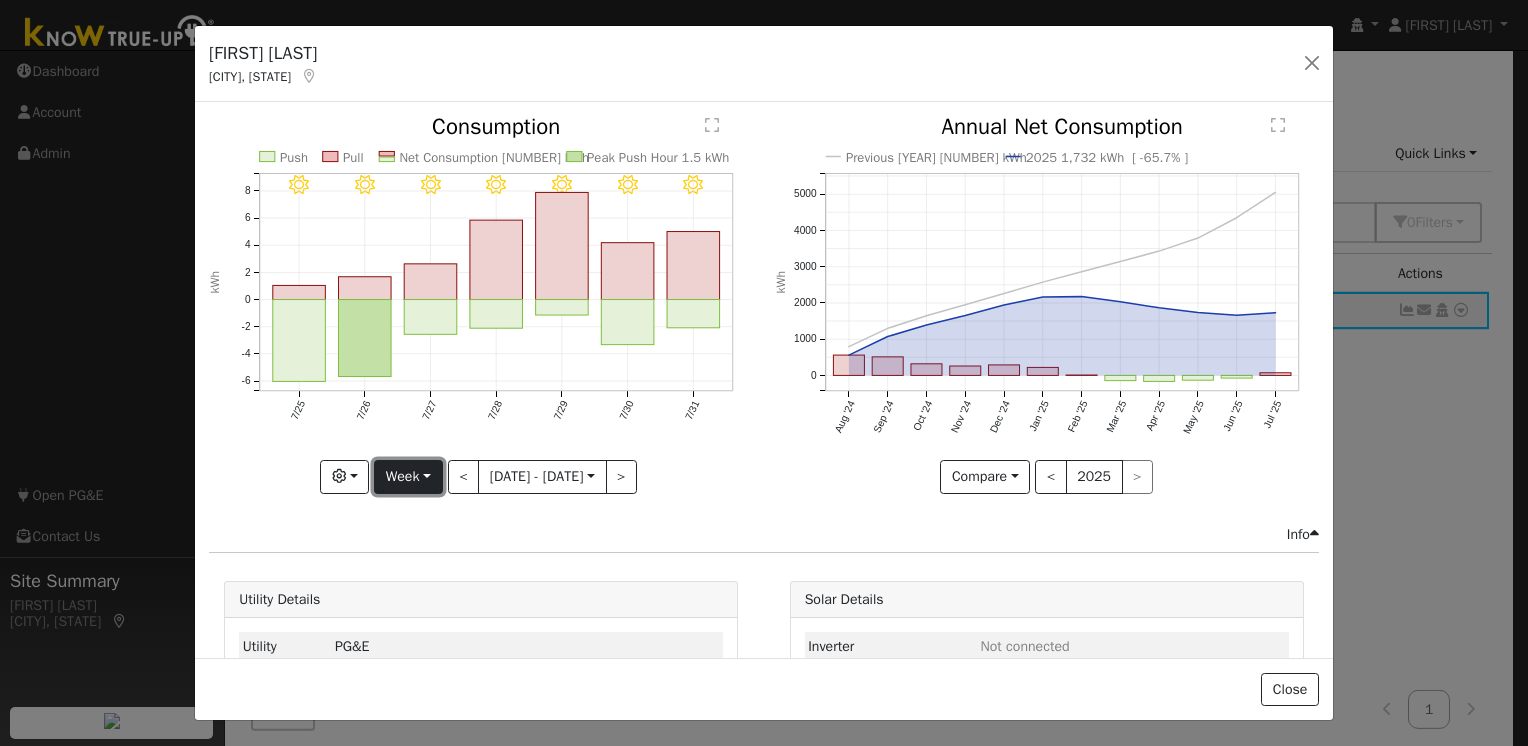 click on "Week" at bounding box center (408, 477) 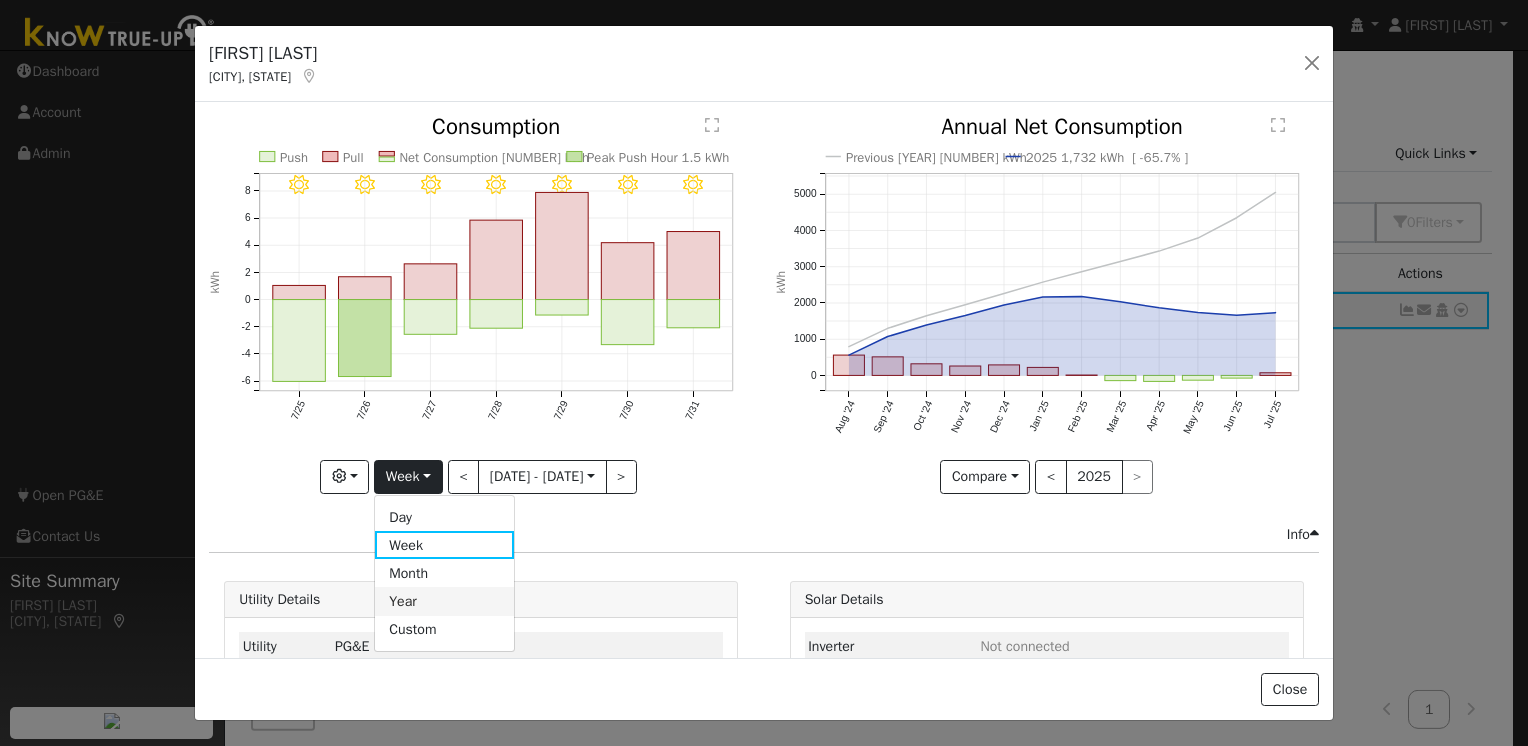 click on "Year" at bounding box center [444, 601] 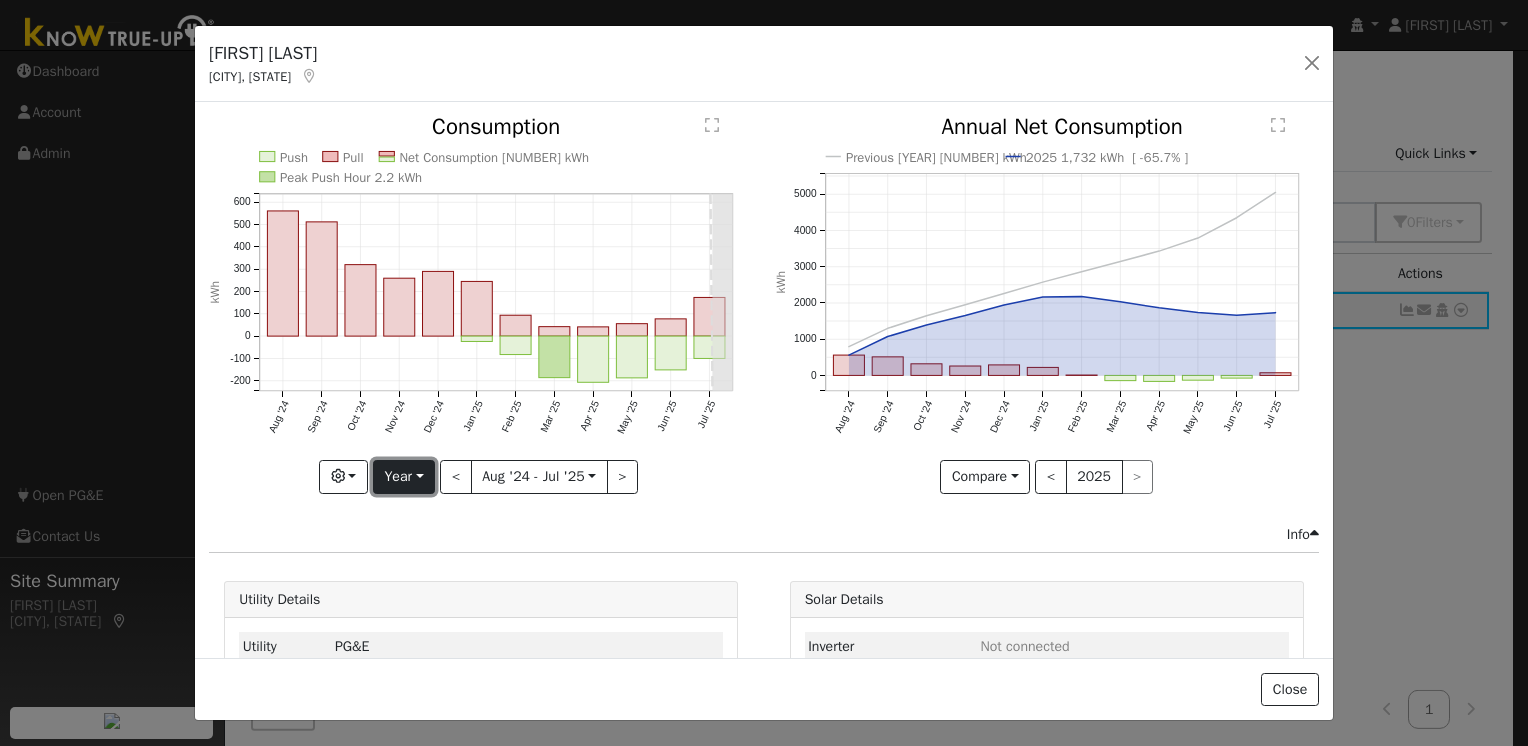 click on "Year" at bounding box center (404, 477) 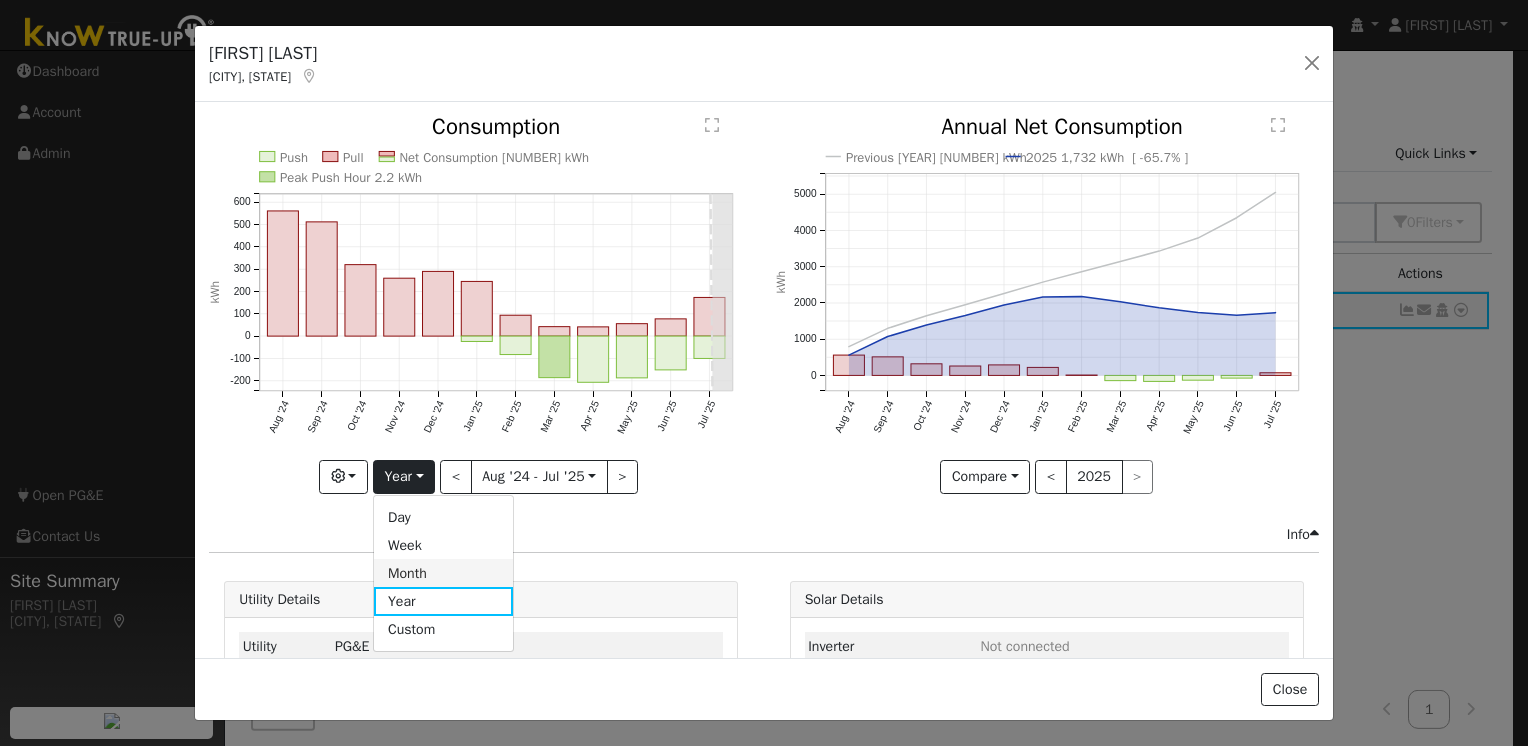 click on "Month" at bounding box center (443, 573) 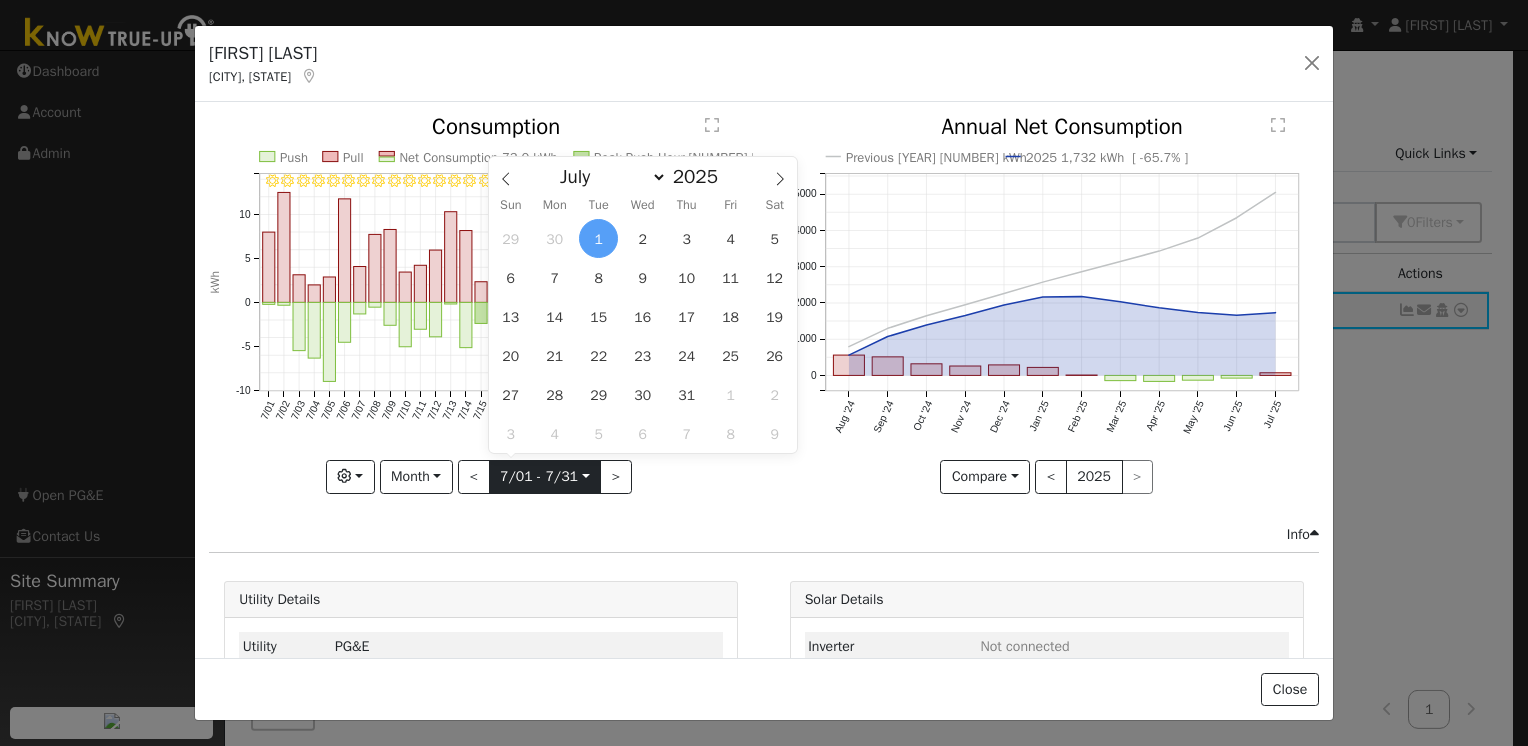 click on "2025-07-01" at bounding box center [545, 477] 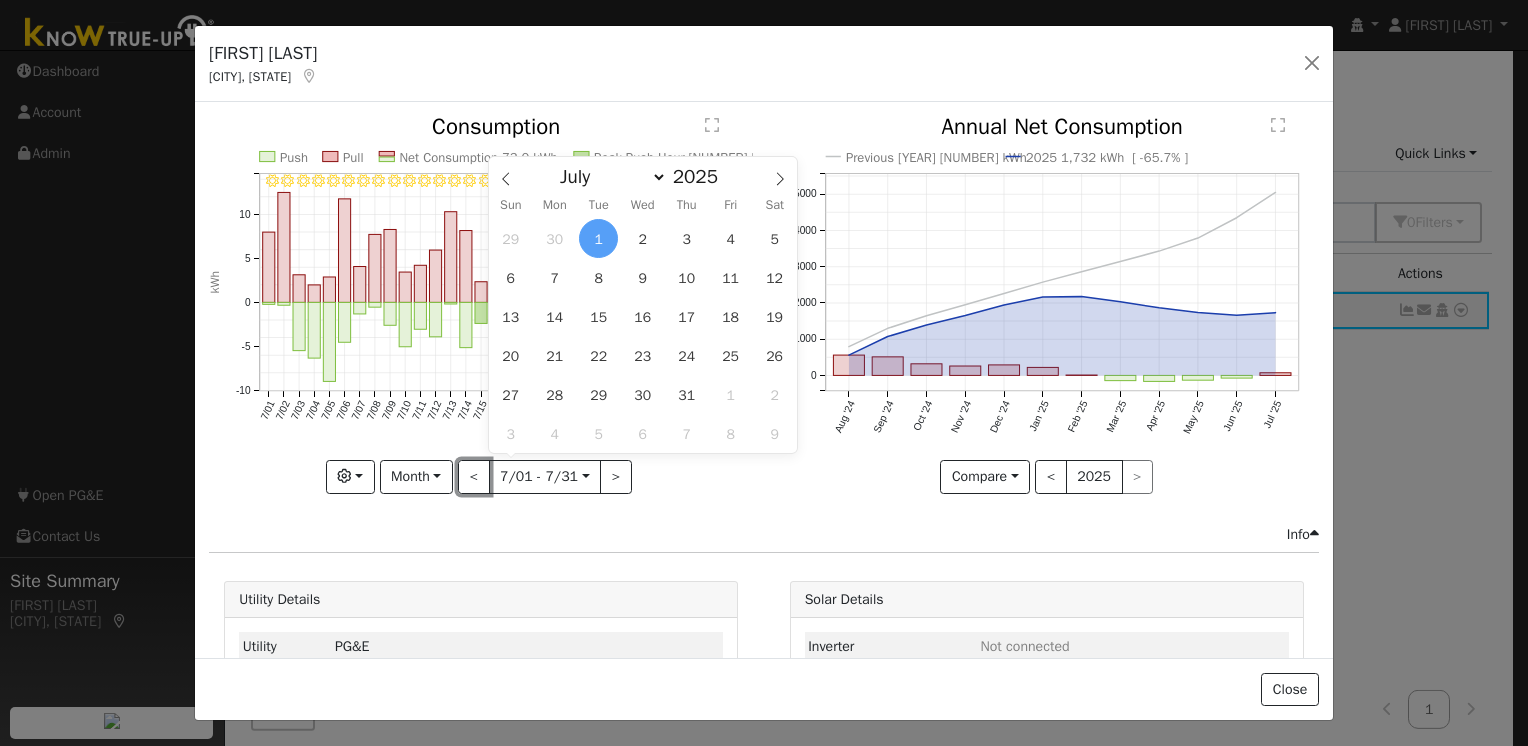 drag, startPoint x: 503, startPoint y: 483, endPoint x: 479, endPoint y: 472, distance: 26.400757 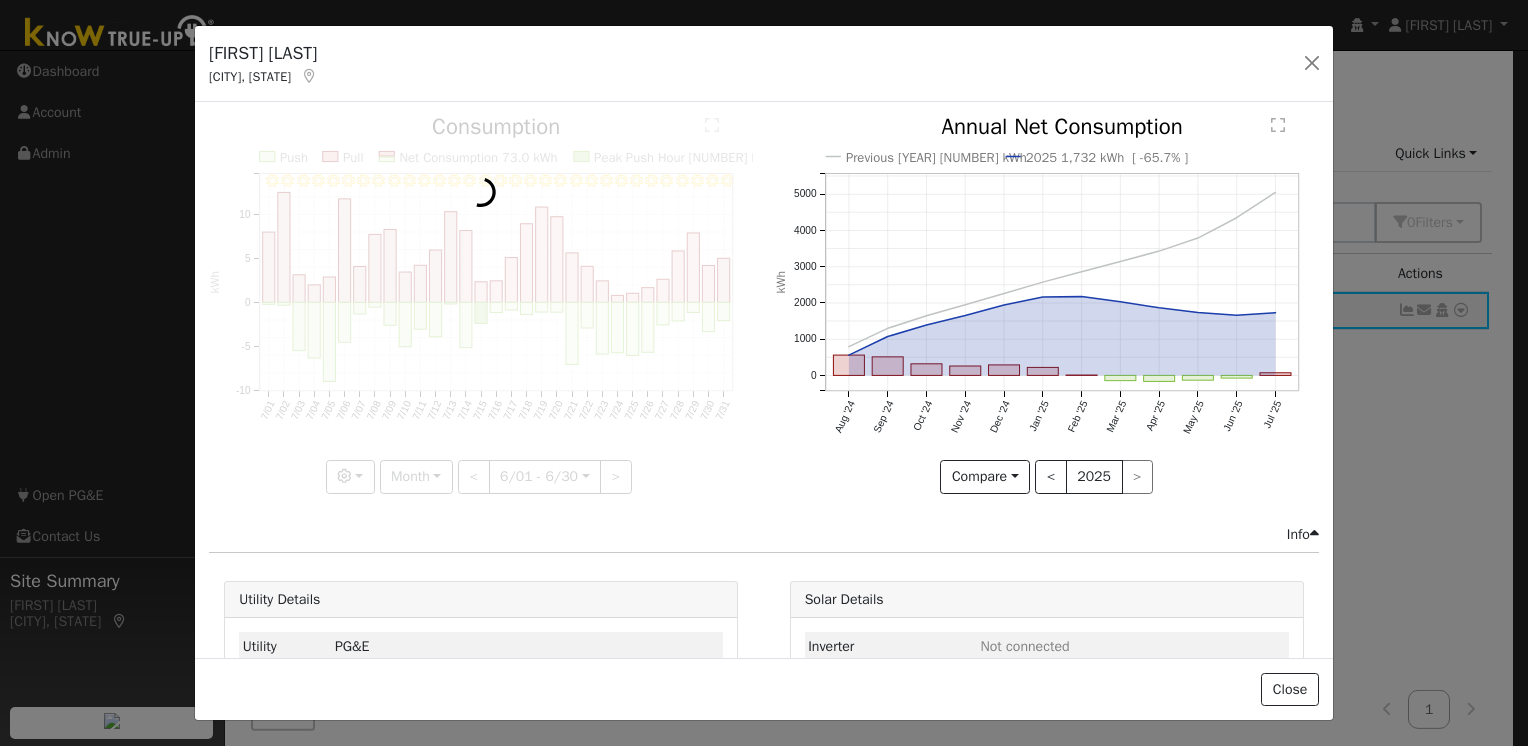 click at bounding box center [481, 304] 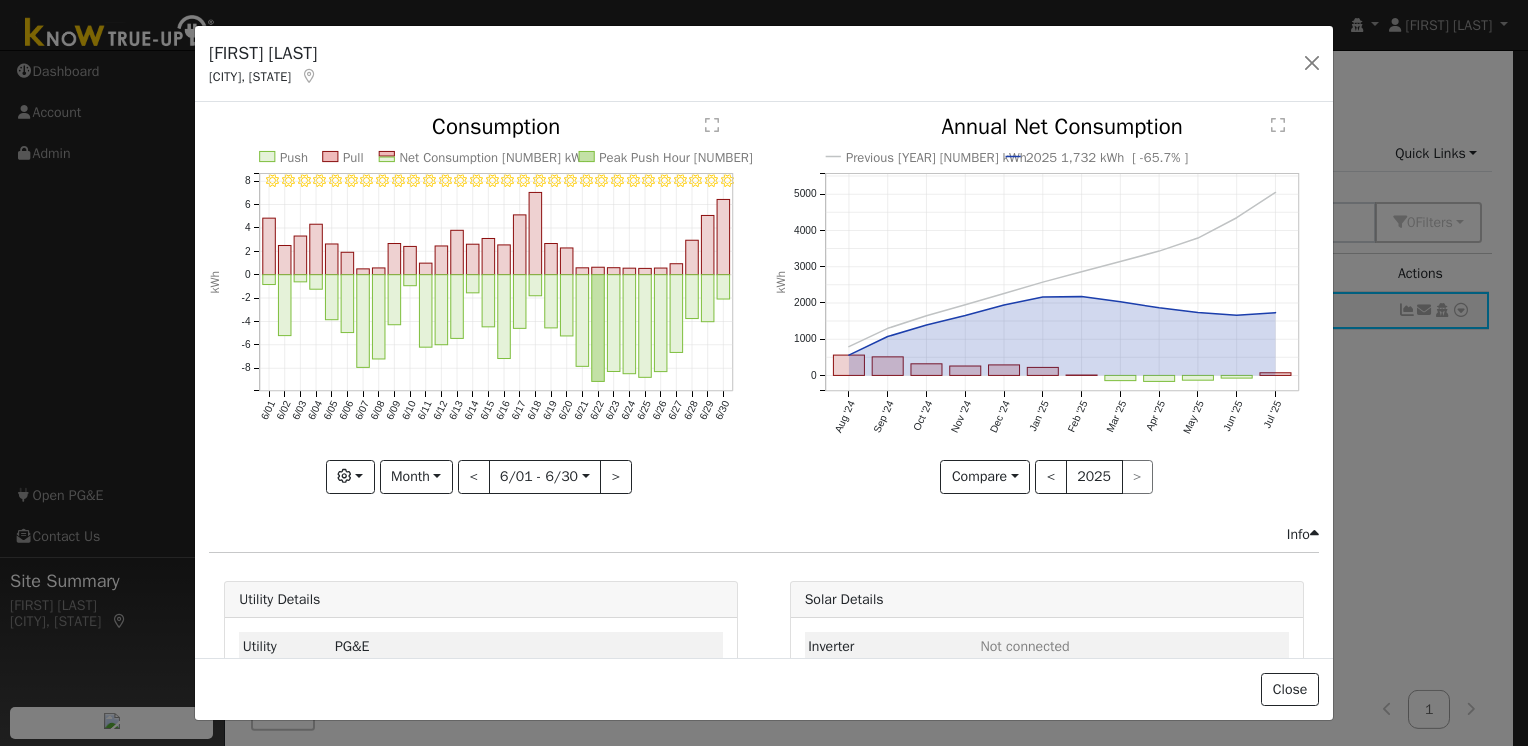 click at bounding box center (481, 304) 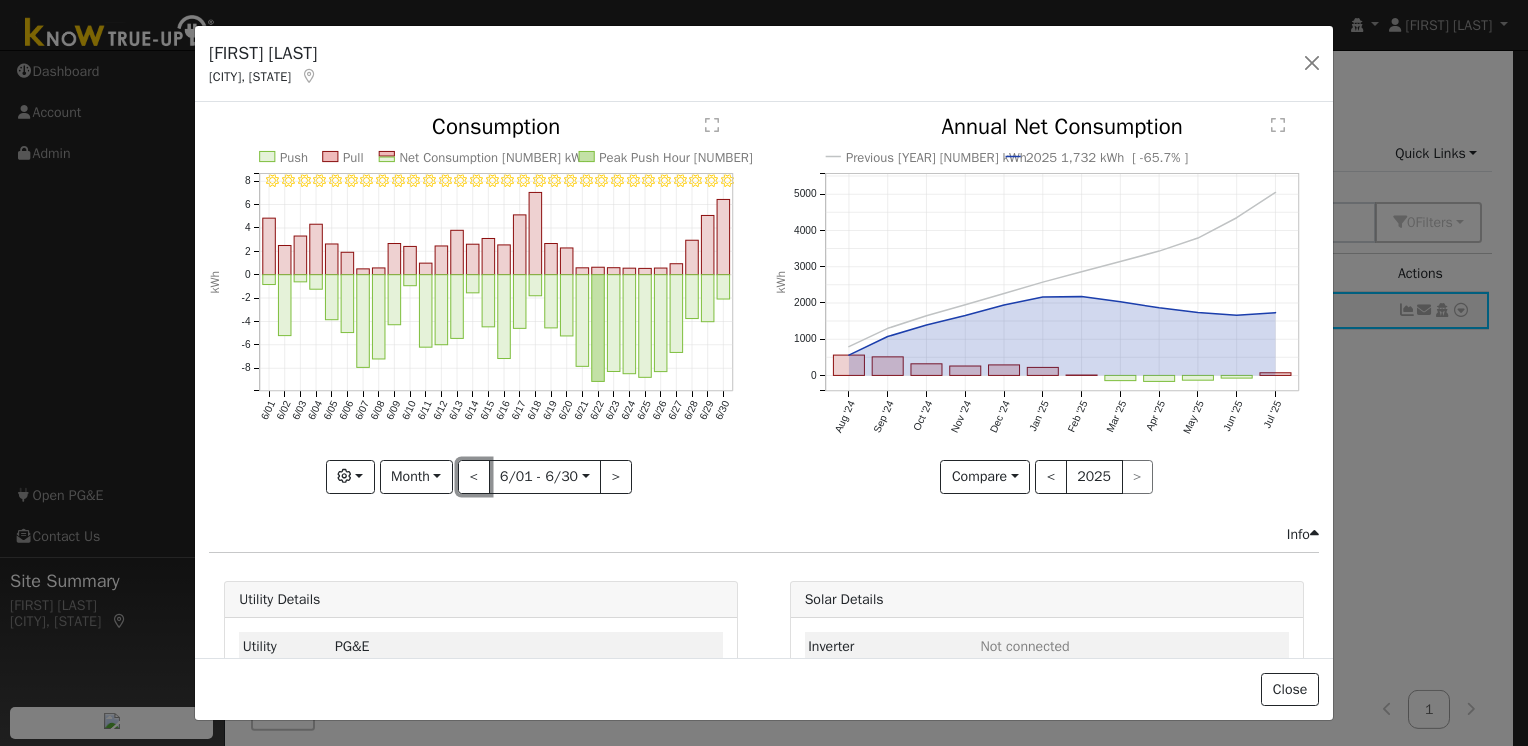 click on "<" at bounding box center (474, 477) 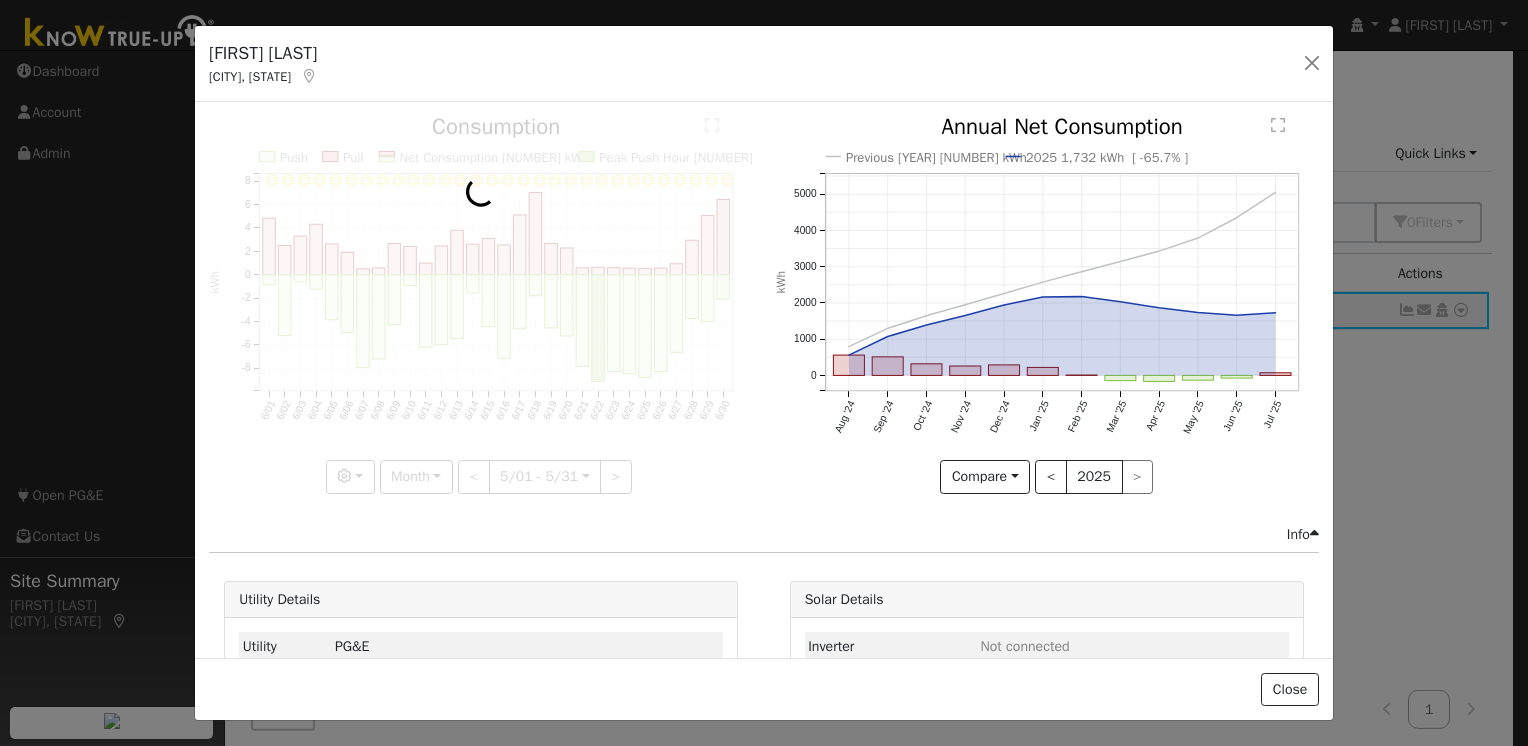 click at bounding box center [481, 304] 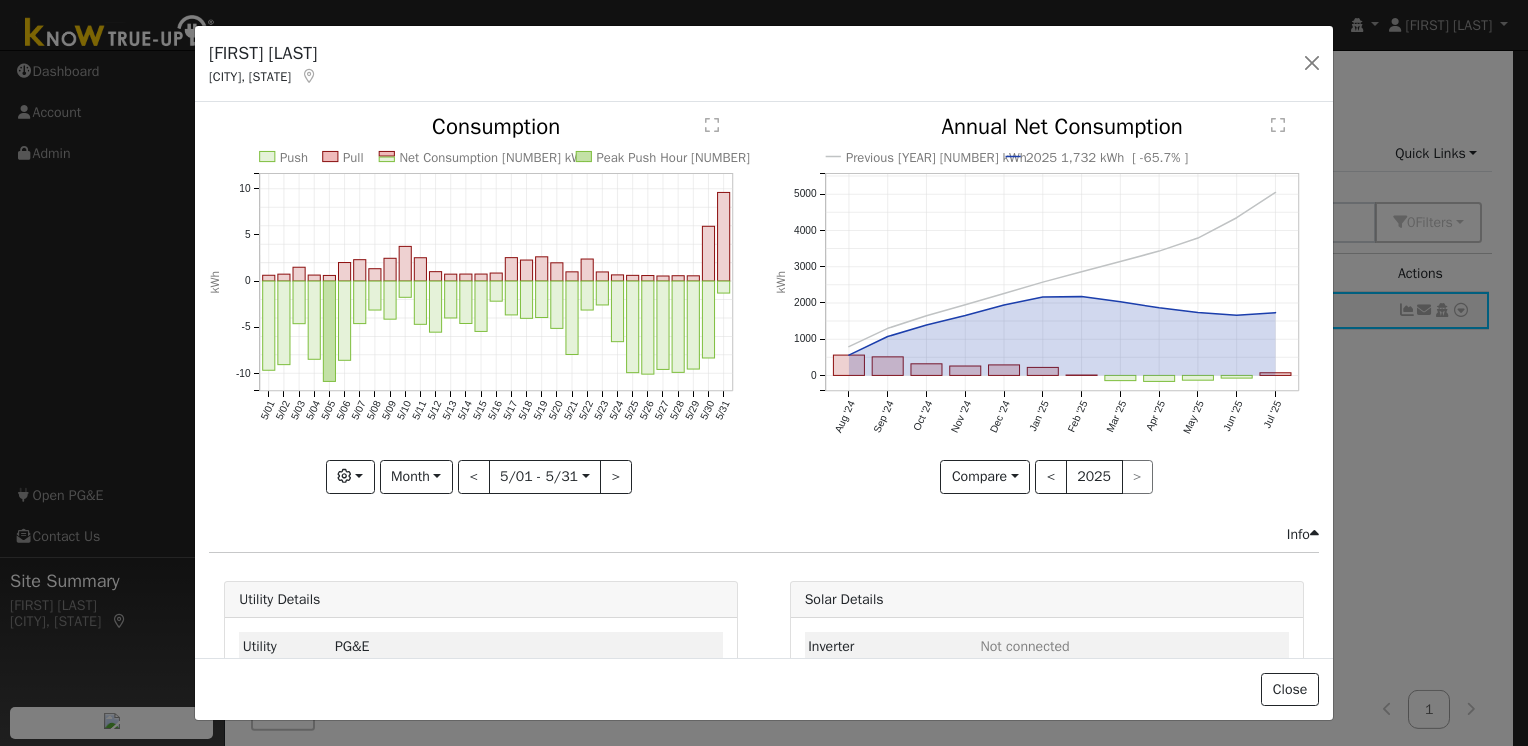 click at bounding box center [481, 304] 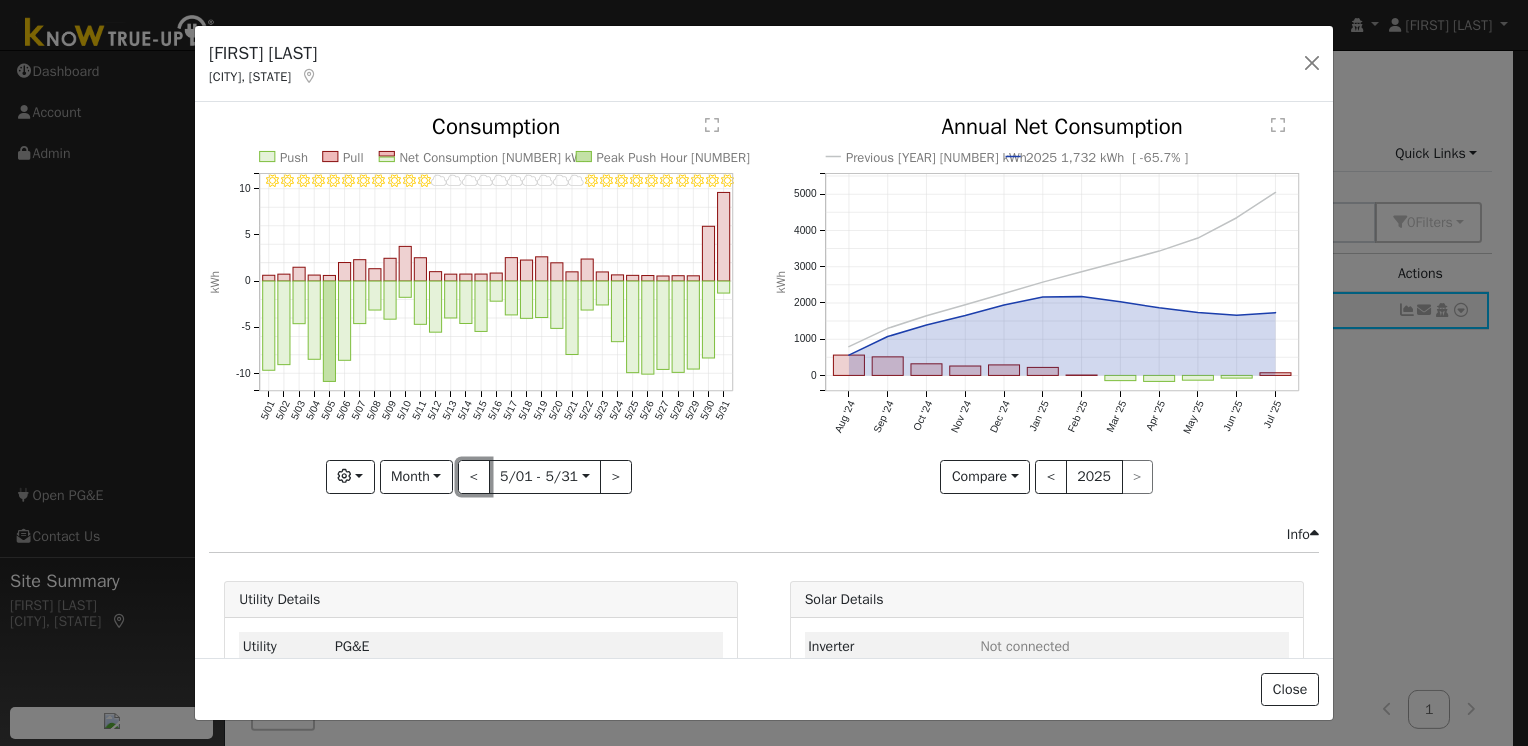 click on "<" at bounding box center [474, 477] 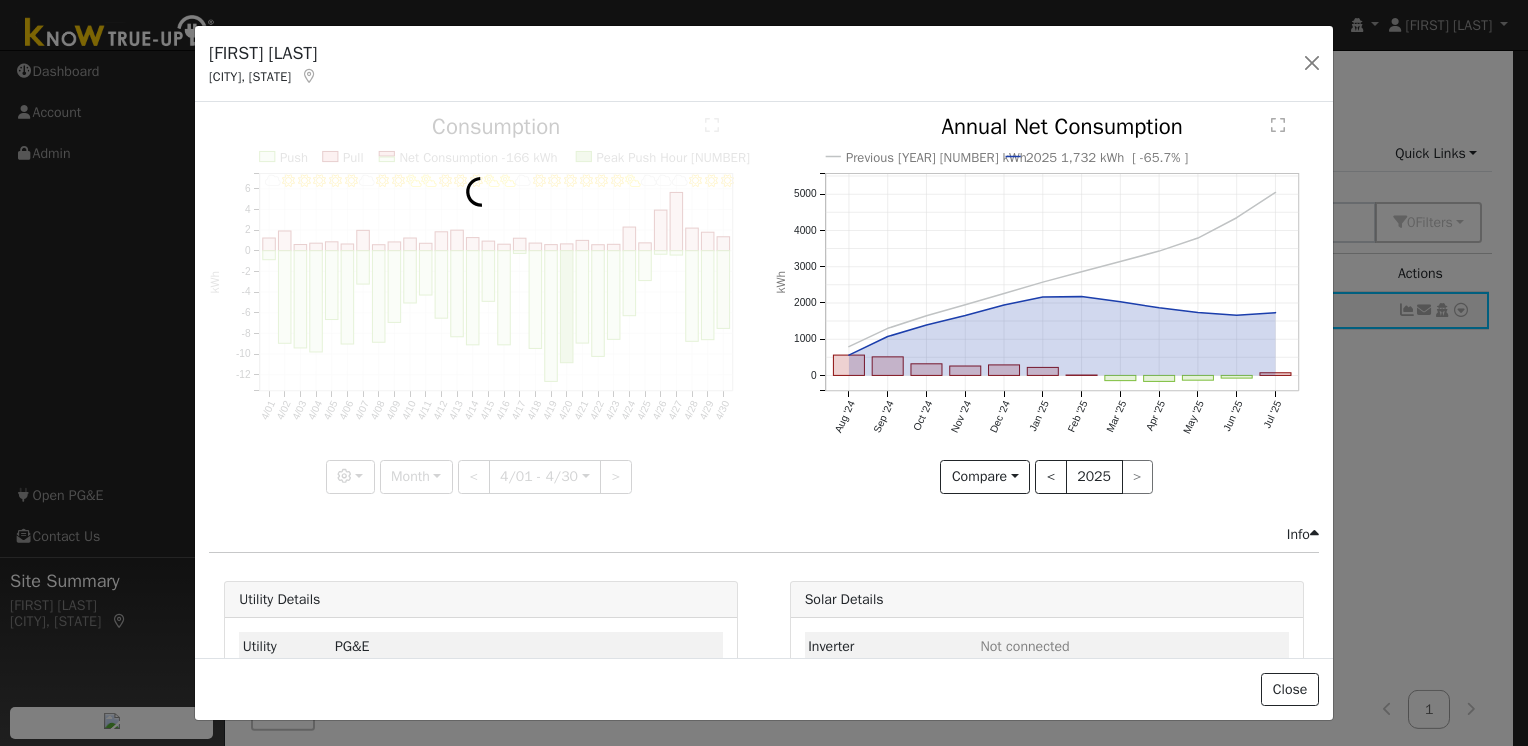 click at bounding box center (481, 304) 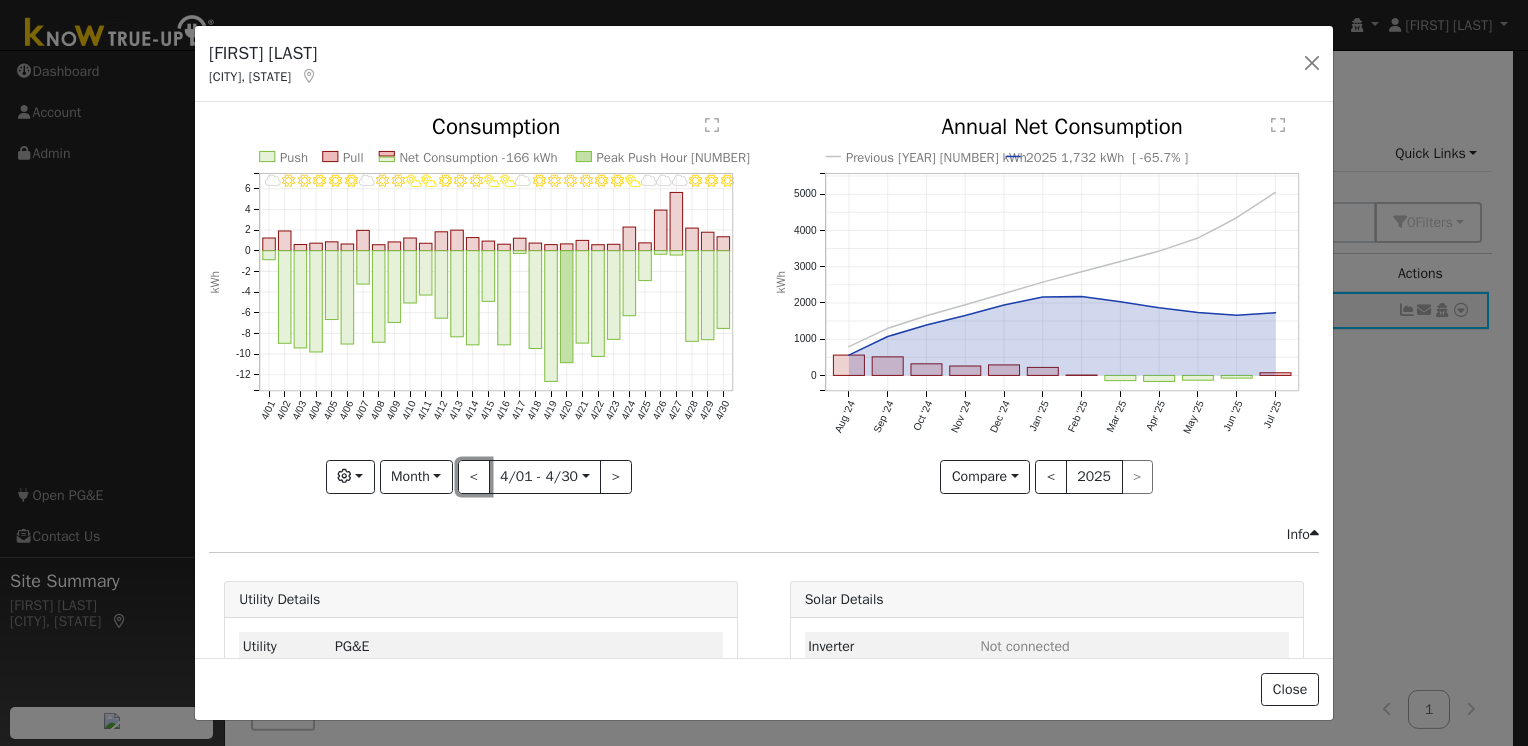 click on "<" at bounding box center [474, 477] 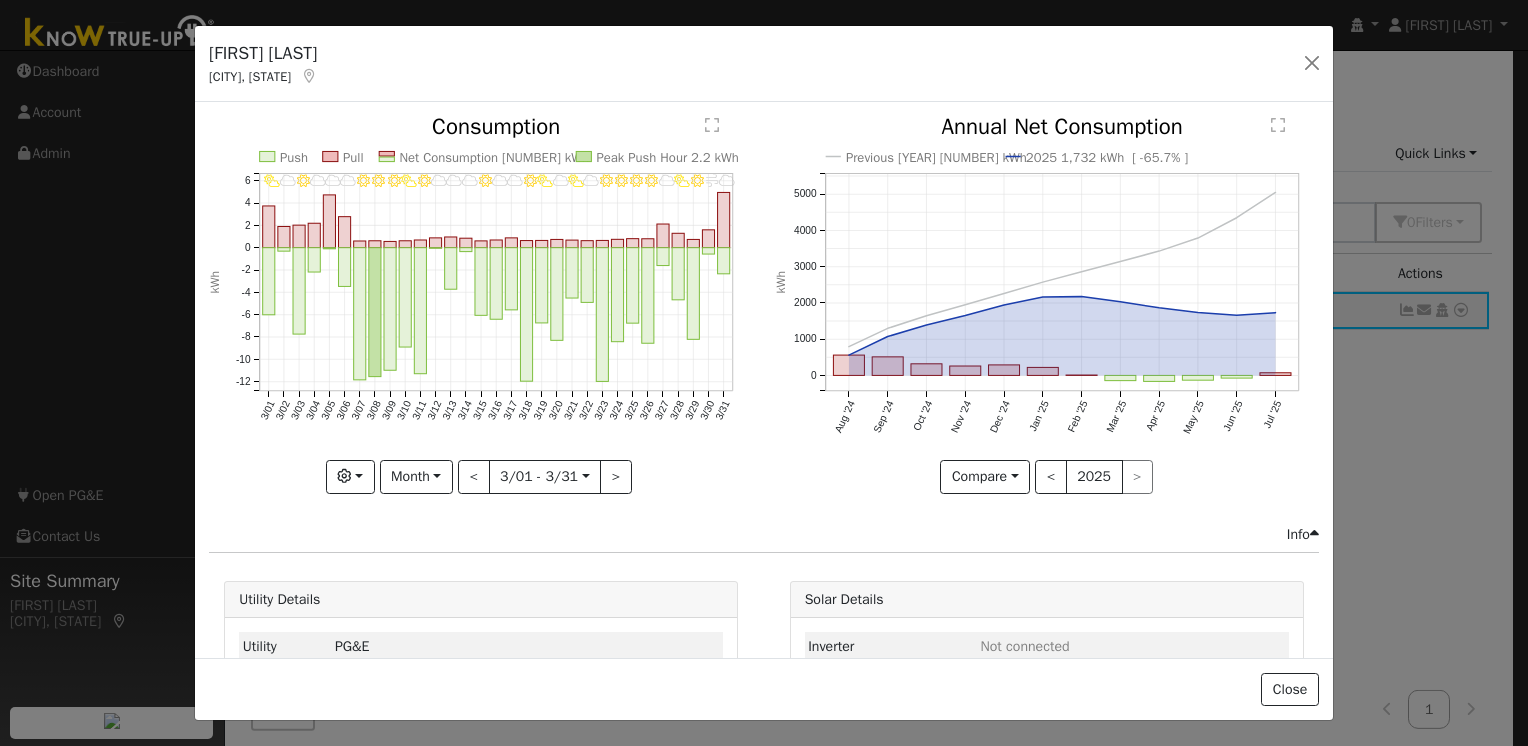 click on "[MONTH]/[DAY] - [WEATHER] [MONTH]/[DAY] - [WEATHER] [MONTH]/[DAY] - [WEATHER] [MONTH]/[DAY] - [WEATHER] [MONTH]/[DAY] - [WEATHER] [MONTH]/[DAY] - [WEATHER] [MONTH]/[DAY] - [WEATHER] [MONTH]/[DAY] - [WEATHER] [MONTH]/[DAY] - [WEATHER] [MONTH]/[DAY] - [WEATHER] [MONTH]/[DAY] - [WEATHER] [MONTH]/[DAY] - [WEATHER] [MONTH]/[DAY] - [WEATHER] [MONTH]/[DAY] - [WEATHER] [MONTH]/[DAY] - [WEATHER] [MONTH]/[DAY] - [WEATHER] [MONTH]/[DAY] - [WEATHER] [MONTH]/[DAY] - [WEATHER] [MONTH]/[DAY] - [WEATHER] [MONTH]/[DAY] - [WEATHER] [MONTH]/[DAY] - [WEATHER] [MONTH]/[DAY] - [WEATHER] [MONTH]/[DAY] - [WEATHER] [MONTH]/[DAY] - [WEATHER] [MONTH]/[DAY] - [WEATHER] [MONTH]/[DAY] - [WEATHER] [MONTH]/[DAY] - [WEATHER] [MONTH]/[DAY] - [WEATHER] [MONTH]/[DAY] - [WEATHER] [MONTH]/[DAY] - [WEATHER] Push Pull Net Consumption [NUMBER] kWh Peak Push Hour [NUMBER] kWh [MONTH]/[MONTH]/[MONTH]/[MONTH]/[MONTH]/[MONTH]/[MONTH]/[MONTH]/[MONTH]/[MONTH]/[MONTH]/[MONTH]/[MONTH]/[MONTH]/[MONTH]/[MONTH]/[MONTH]/[MONTH]/[MONTH]/[MONTH]/[MONTH]/[MONTH]/[MONTH]/[MONTH]/[MONTH]/[MONTH]/[MONTH]/[MONTH]/[MONTH]/[MONTH] -[NUMBER] -[NUMBER] -[NUMBER] -[NUMBER] [NUMBER] [NUMBER] [NUMBER] [NUMBER]  Consumption kWh onclick="" onclick="" onclick="" onclick="" onclick="" onclick="" onclick="" onclick="" onclick="" onclick="" onclick="" onclick="" onclick="" onclick="" onclick="" onclick="" onclick="" onclick="" onclick="" onclick="" onclick="" onclick="" onclick="" onclick="" onclick="" onclick="" onclick="" onclick="" onclick="" onclick="" onclick="" onclick="" Graphs $" 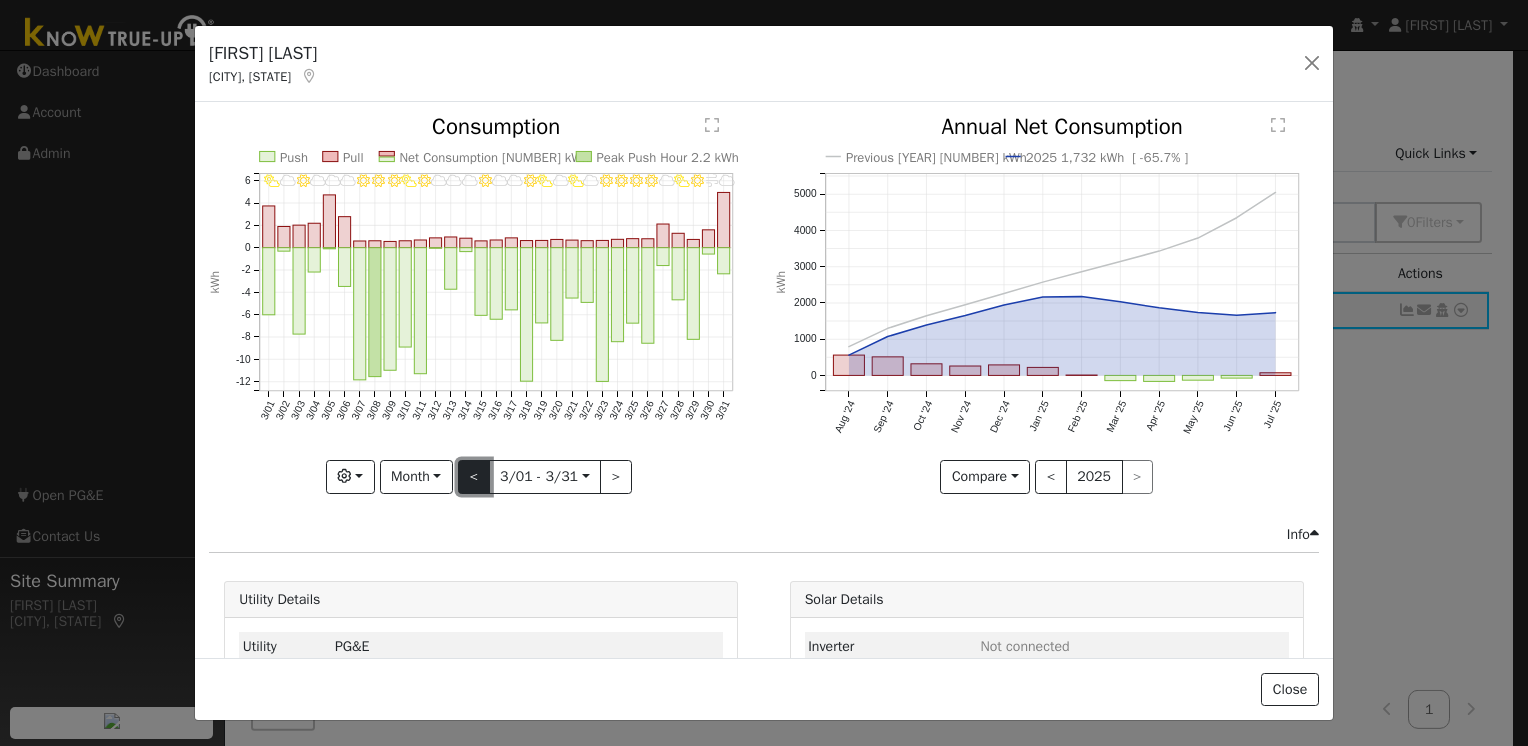 click on "<" at bounding box center (474, 477) 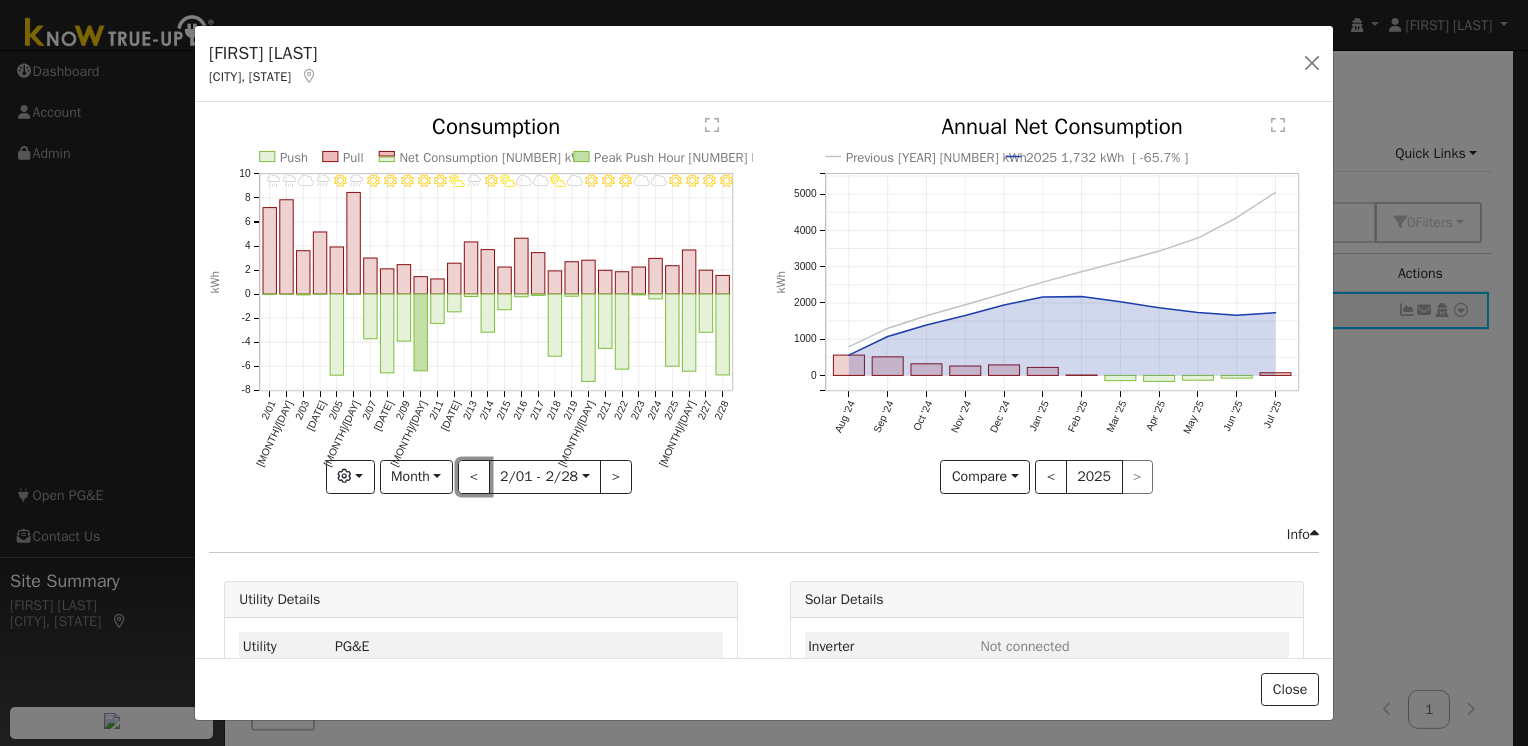click on "<" at bounding box center [474, 477] 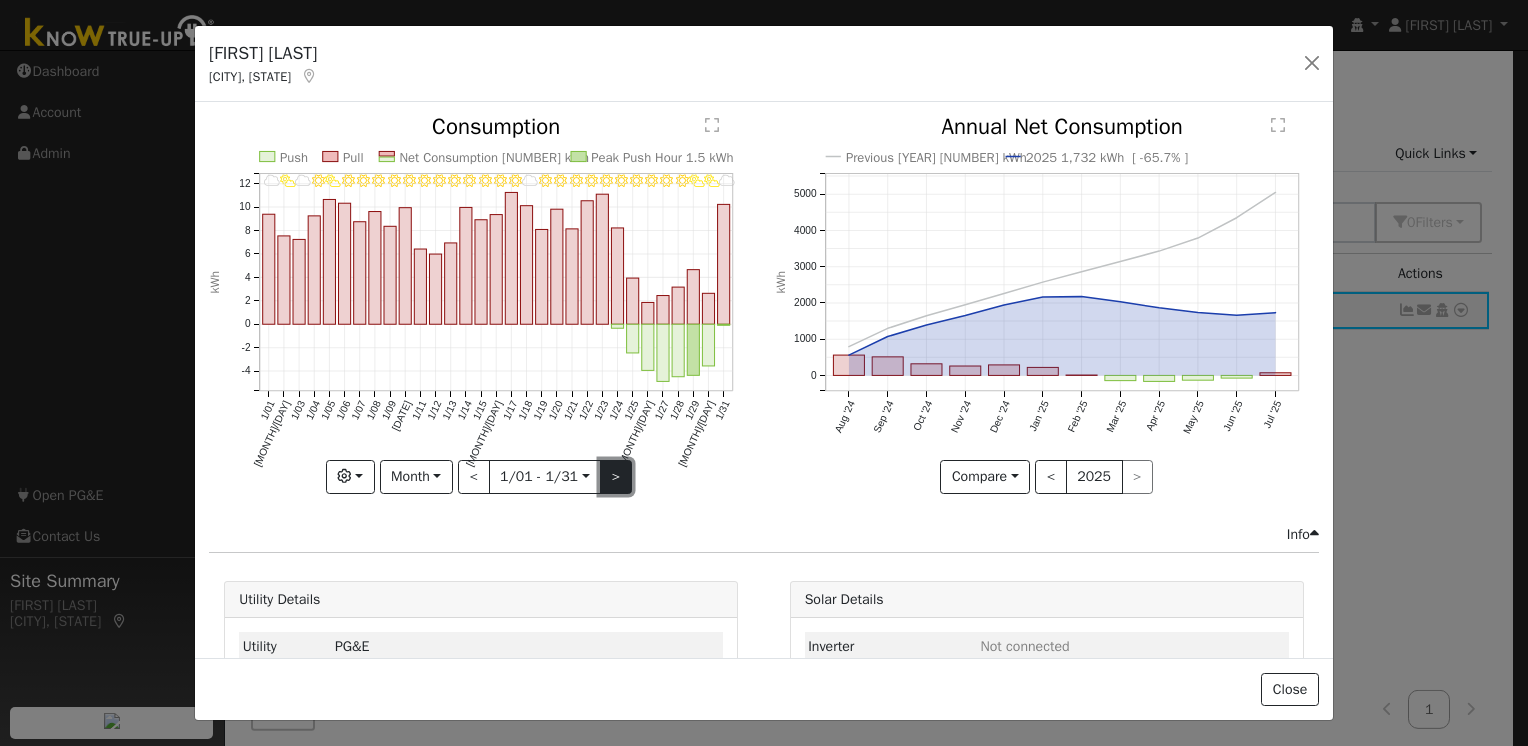 click on ">" at bounding box center (616, 477) 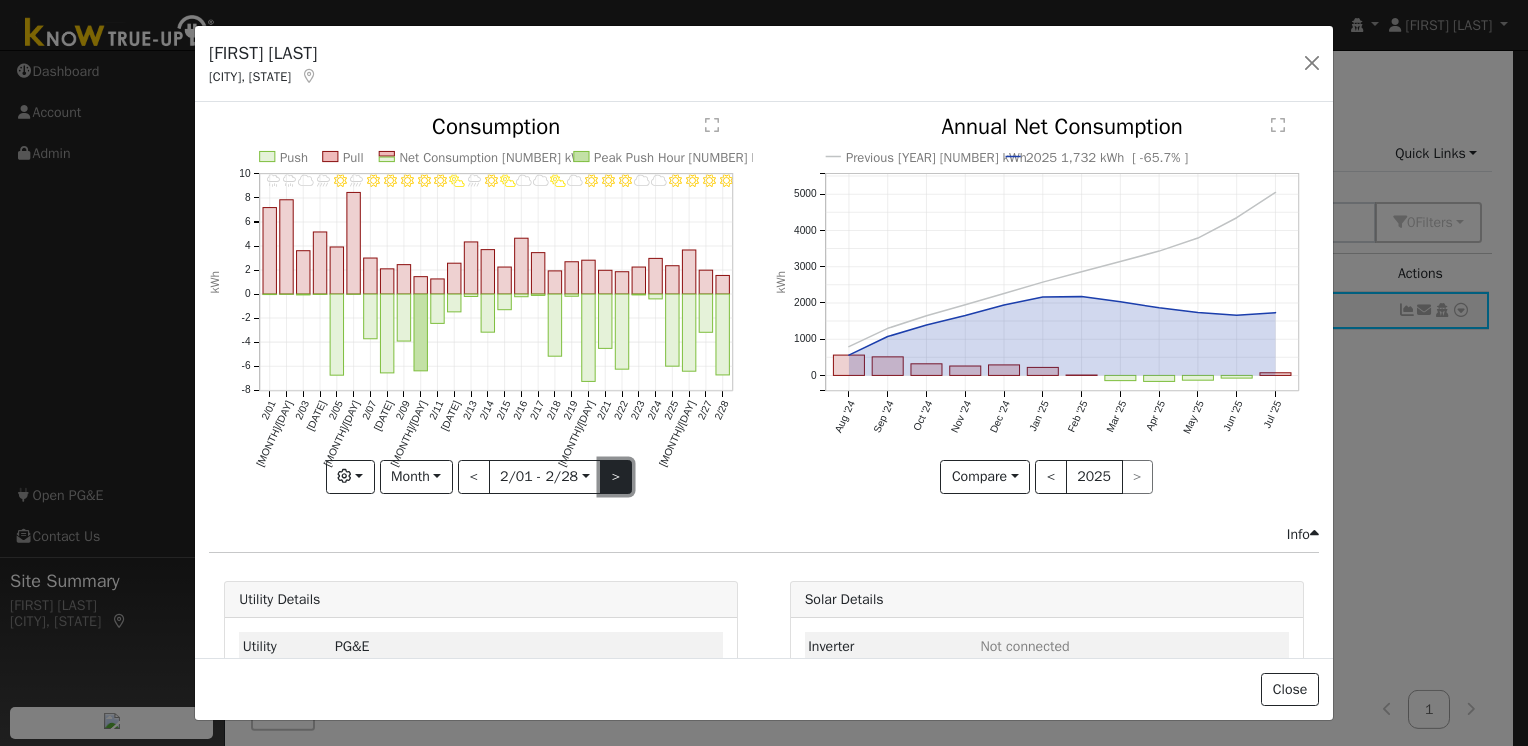 click on ">" at bounding box center [616, 477] 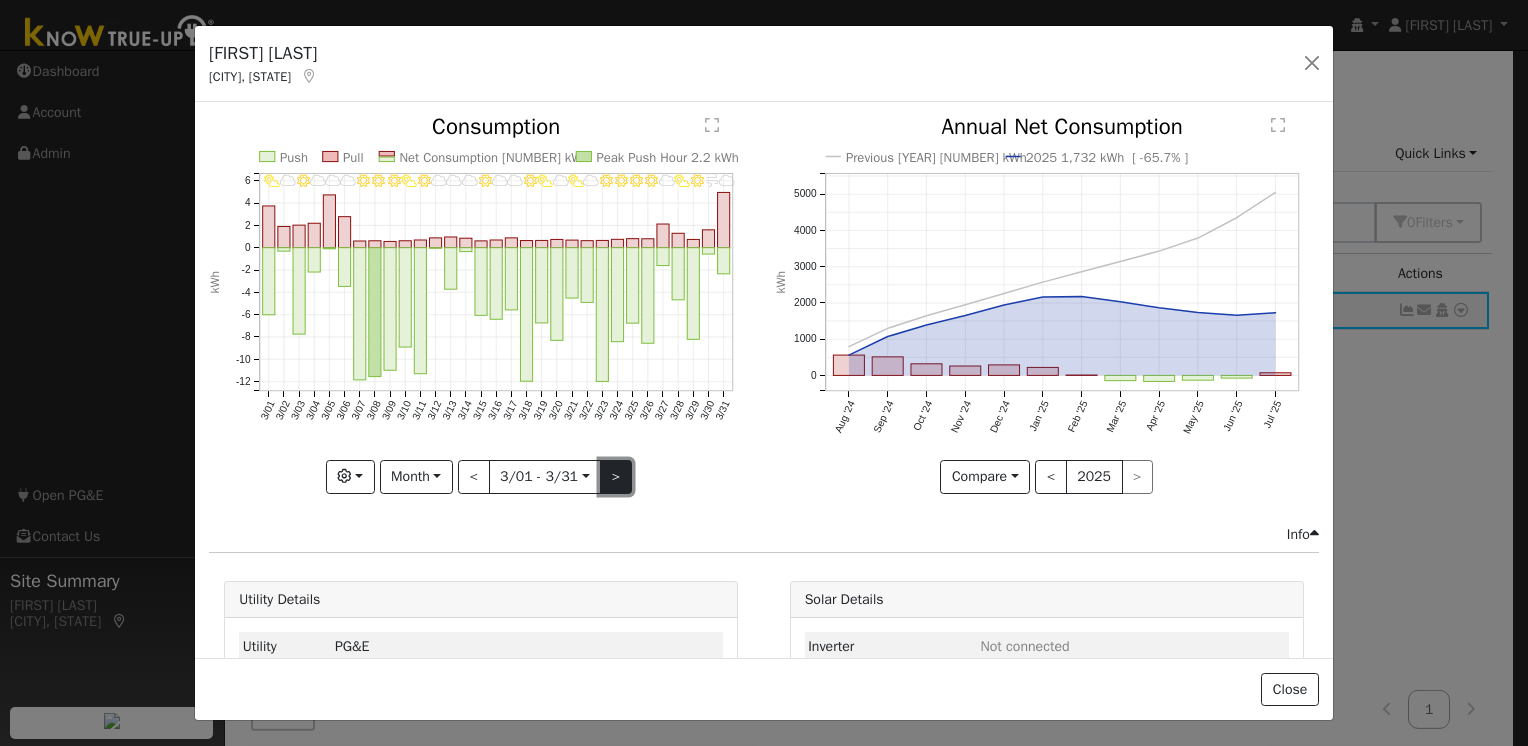 click on ">" at bounding box center (616, 477) 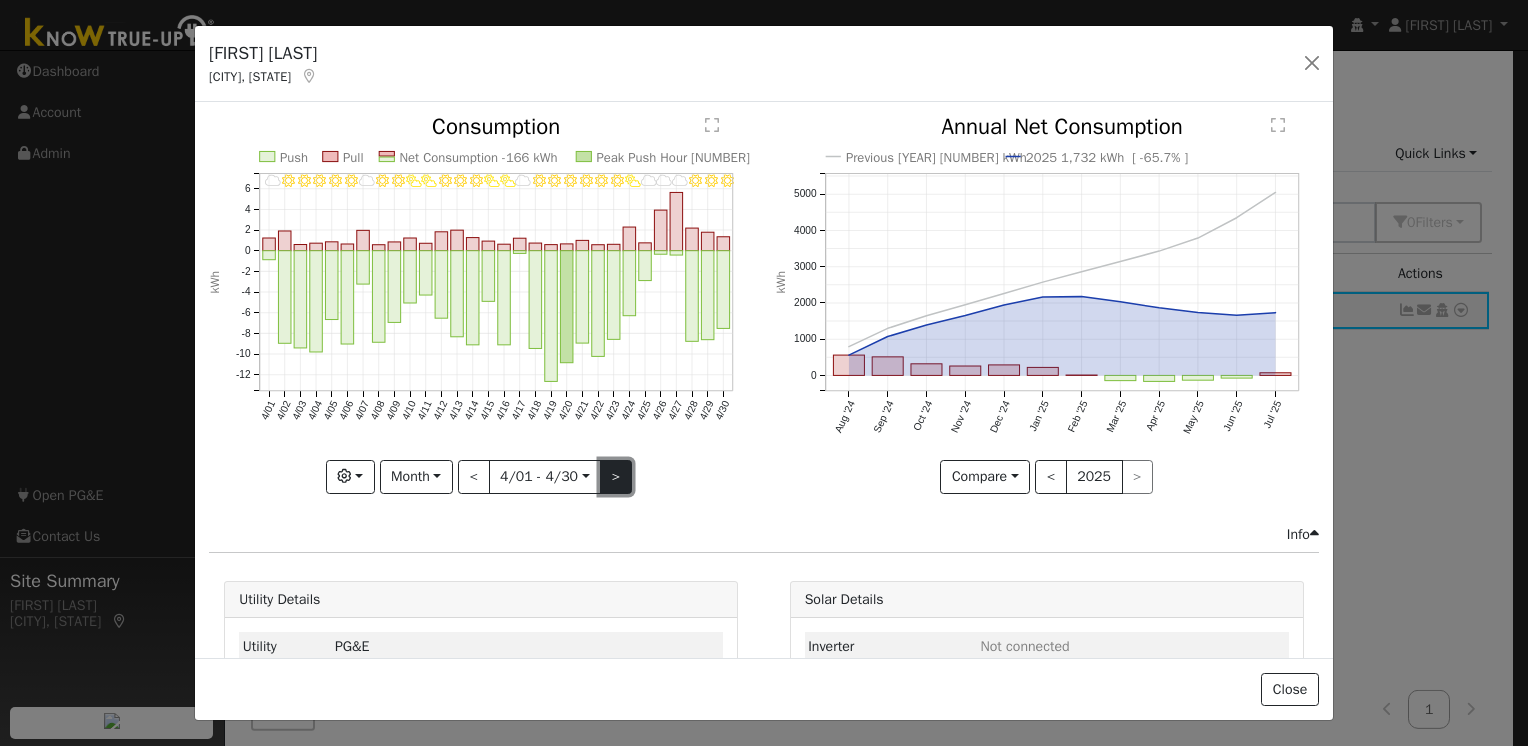 click on ">" at bounding box center [616, 477] 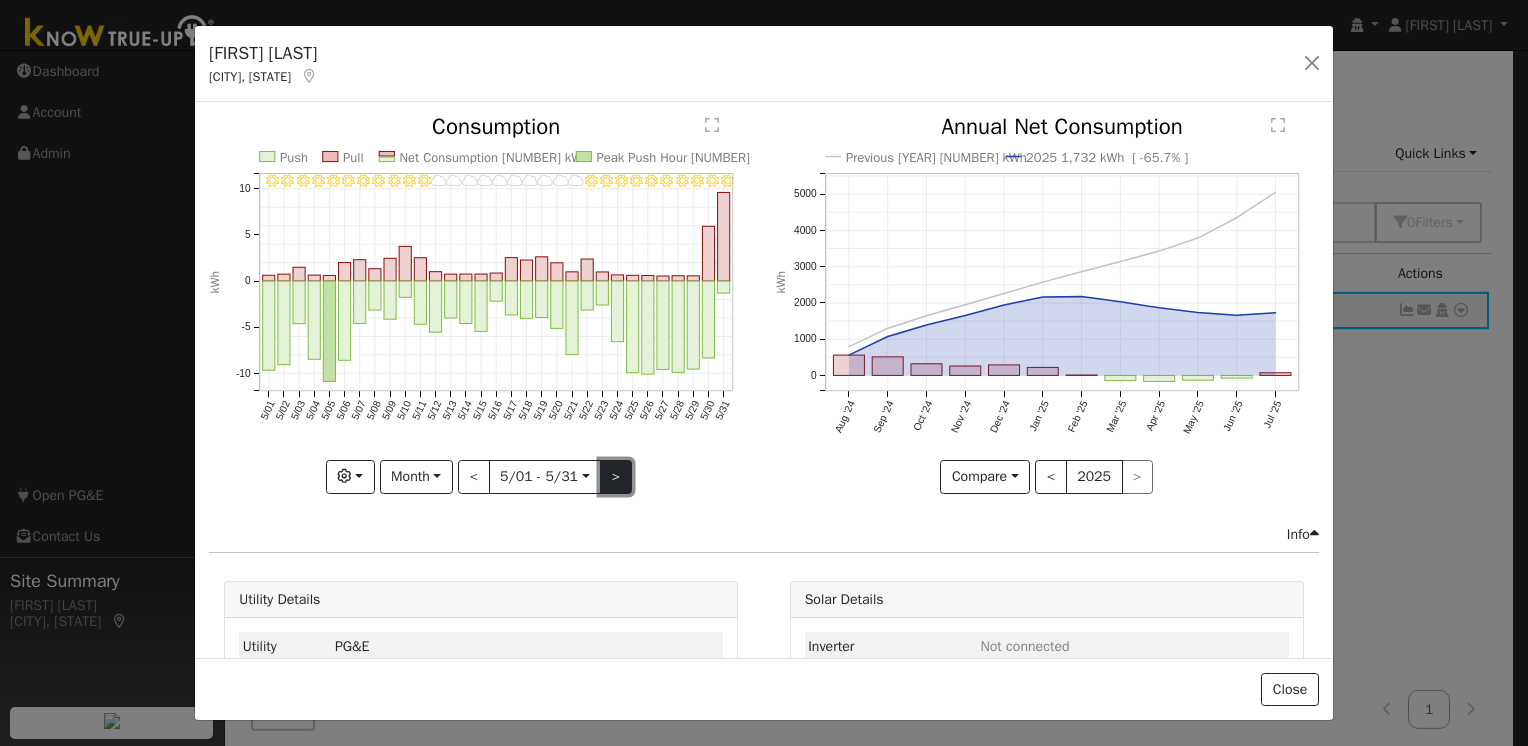 click on ">" at bounding box center (616, 477) 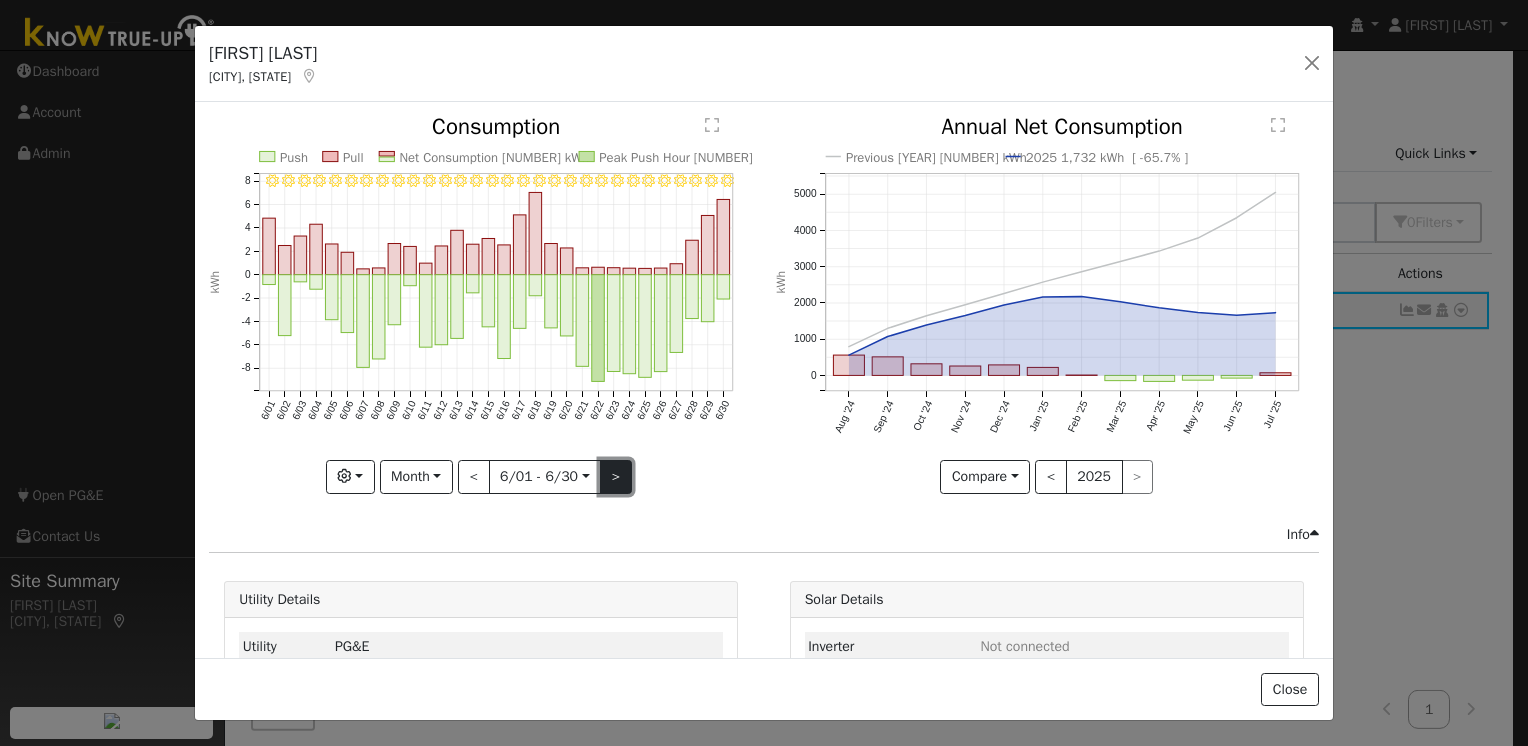 click on ">" at bounding box center [616, 477] 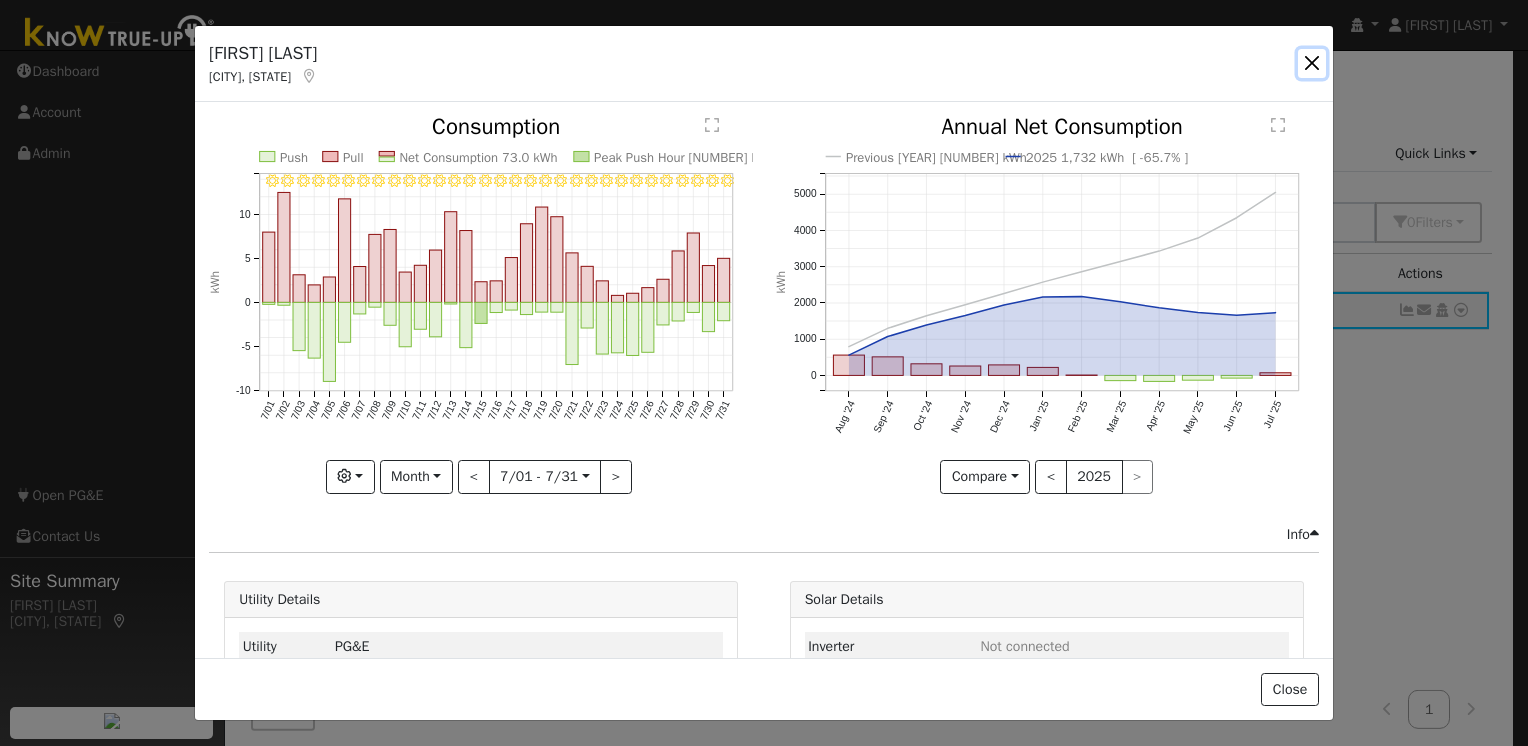 click at bounding box center (1312, 63) 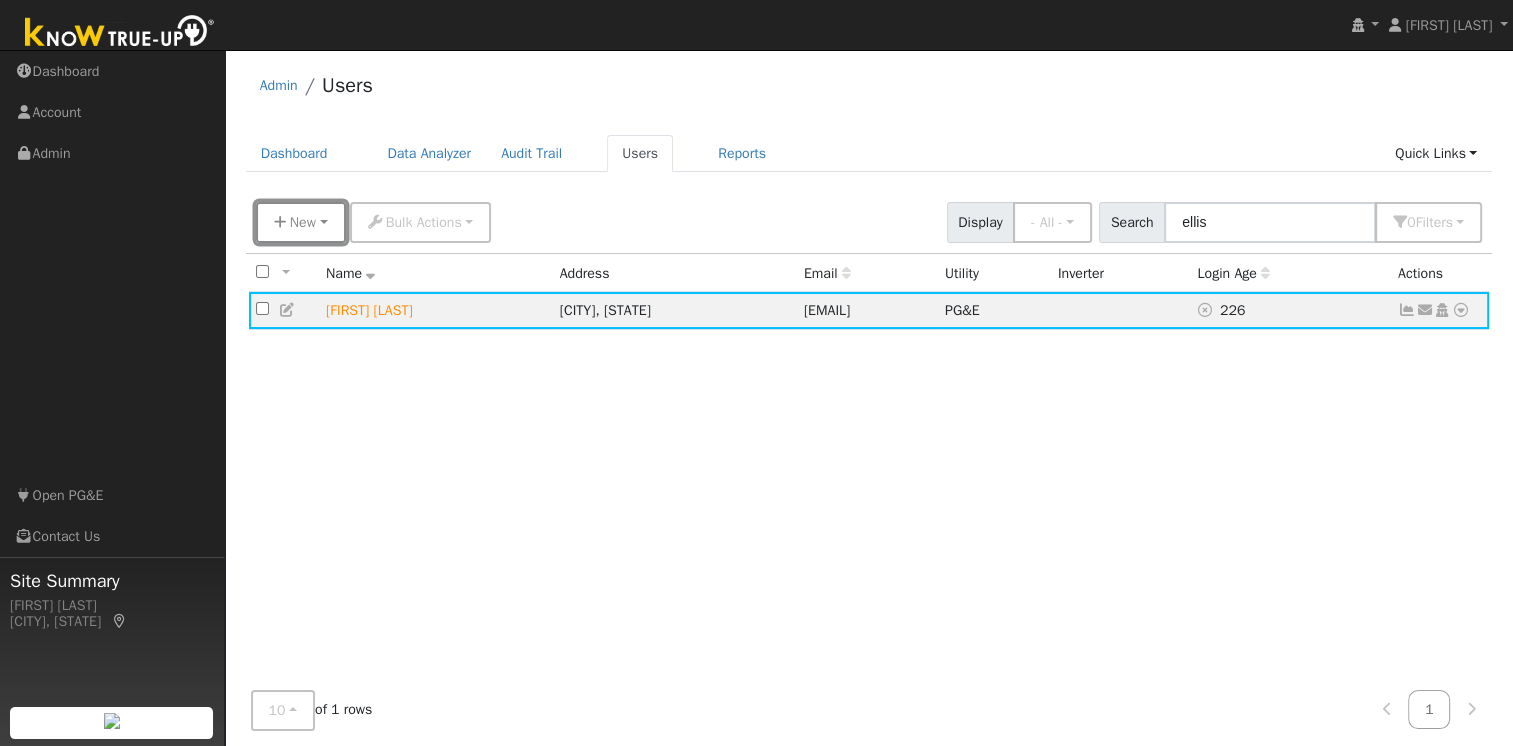 click on "New" at bounding box center [301, 222] 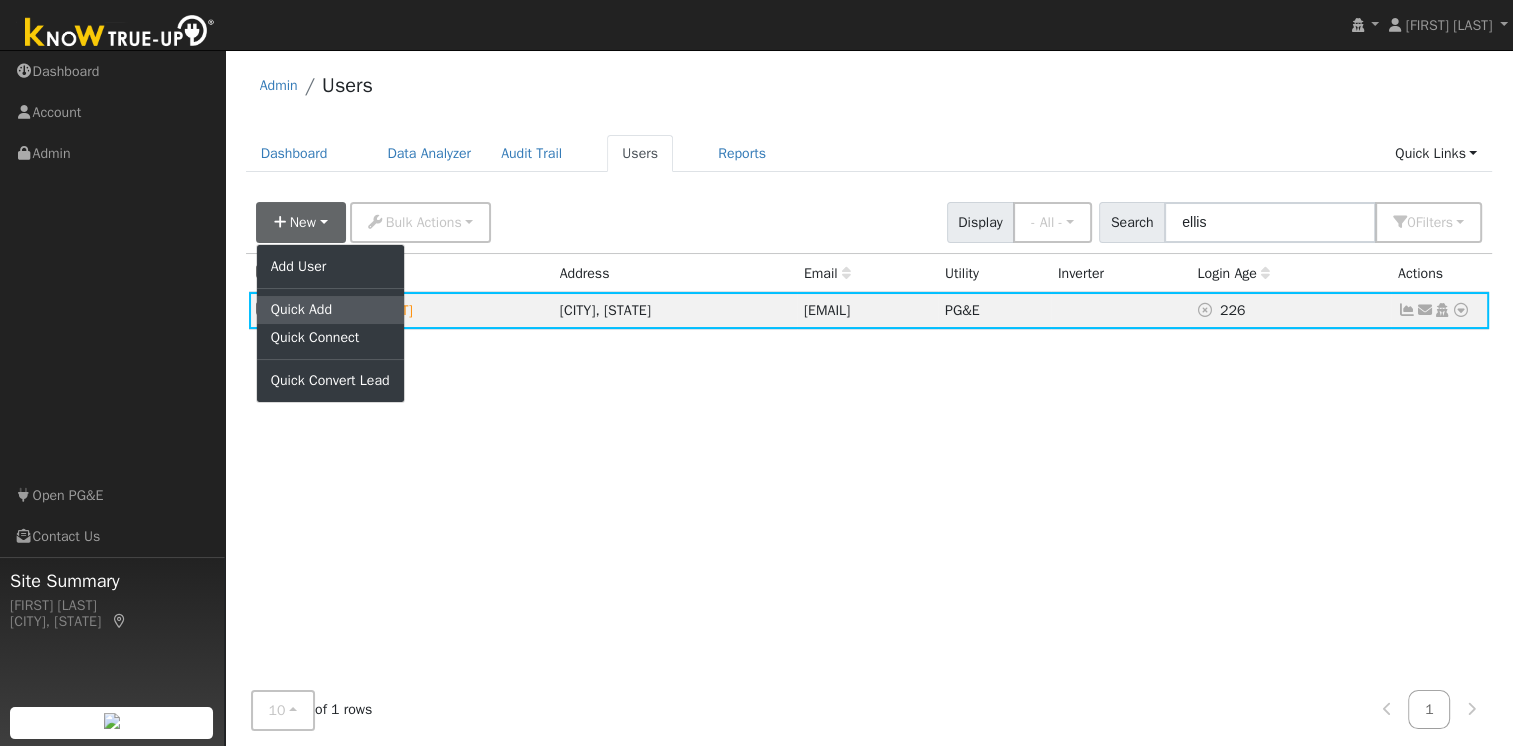 click on "Quick Add" at bounding box center [330, 310] 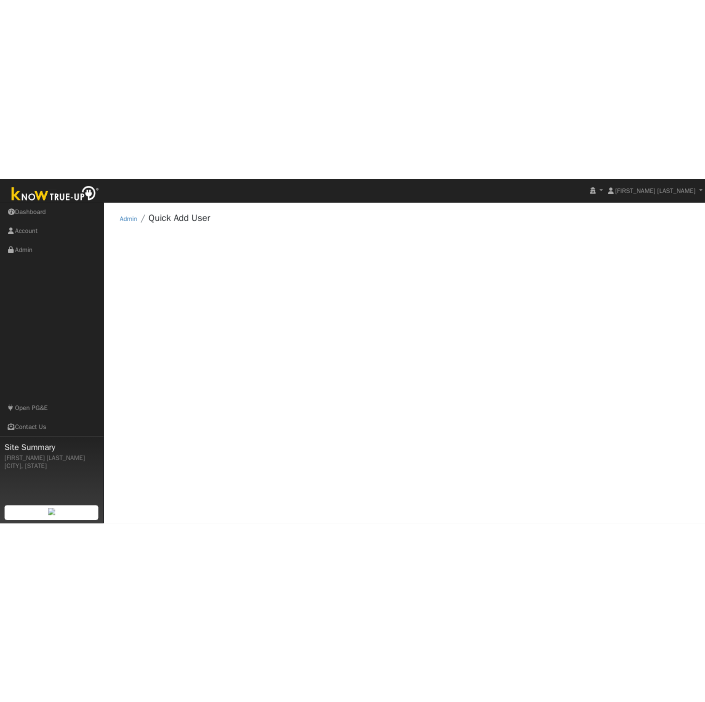 scroll, scrollTop: 0, scrollLeft: 0, axis: both 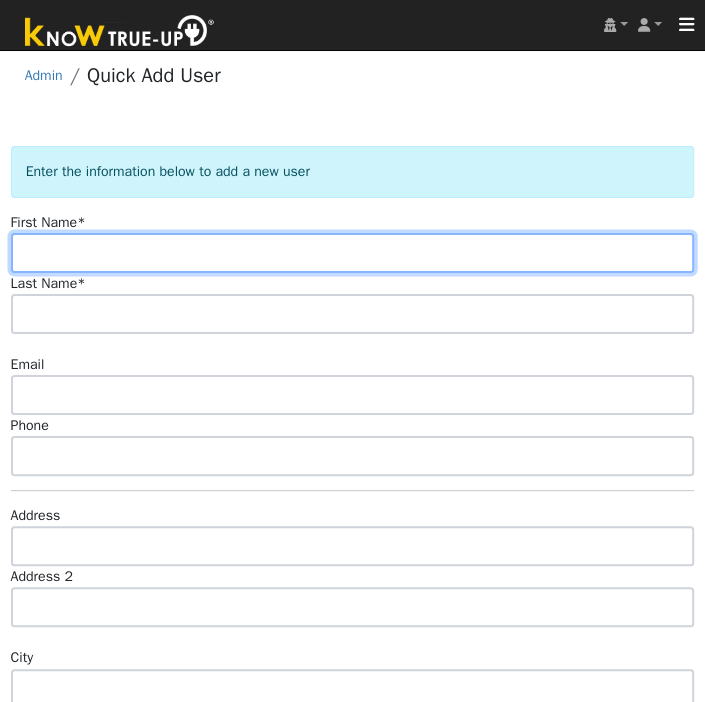 click at bounding box center (353, 253) 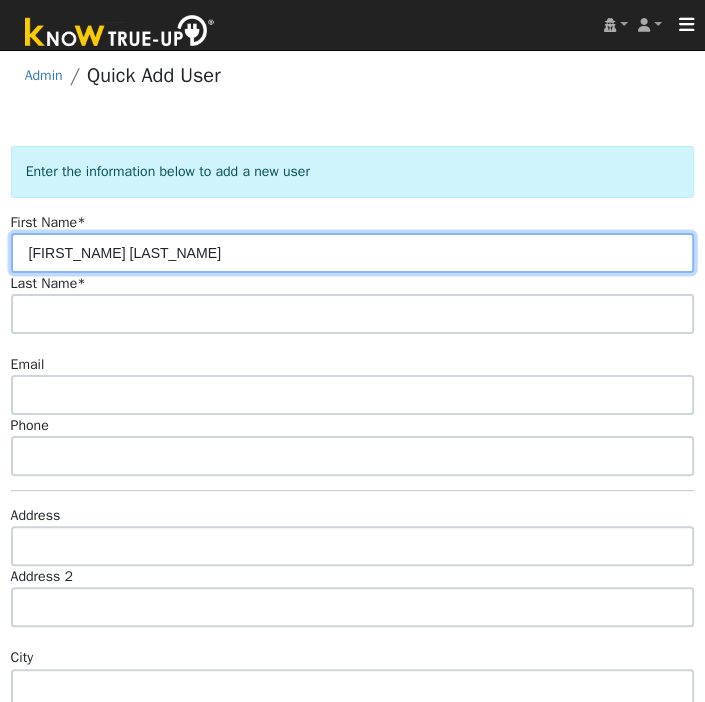 drag, startPoint x: 148, startPoint y: 243, endPoint x: 66, endPoint y: 252, distance: 82.492424 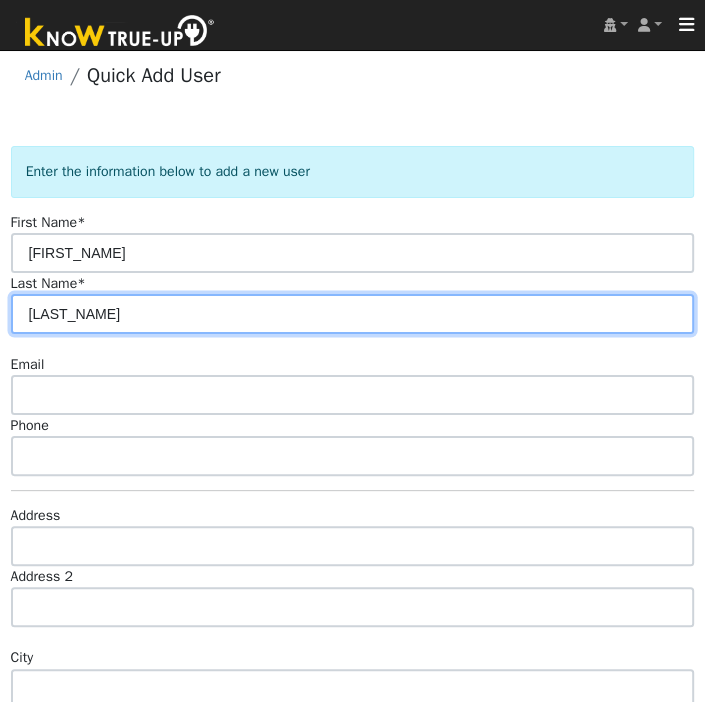 type on "[LAST]" 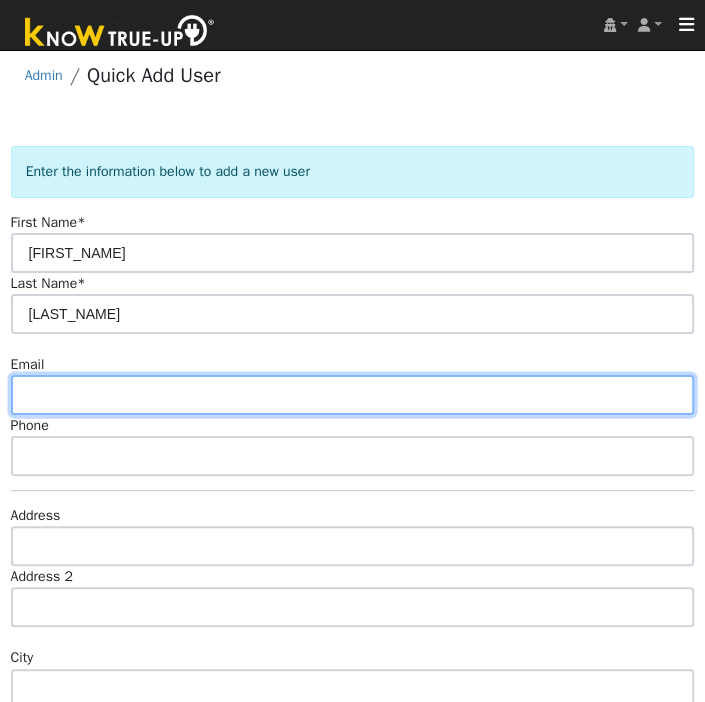 click at bounding box center [353, 395] 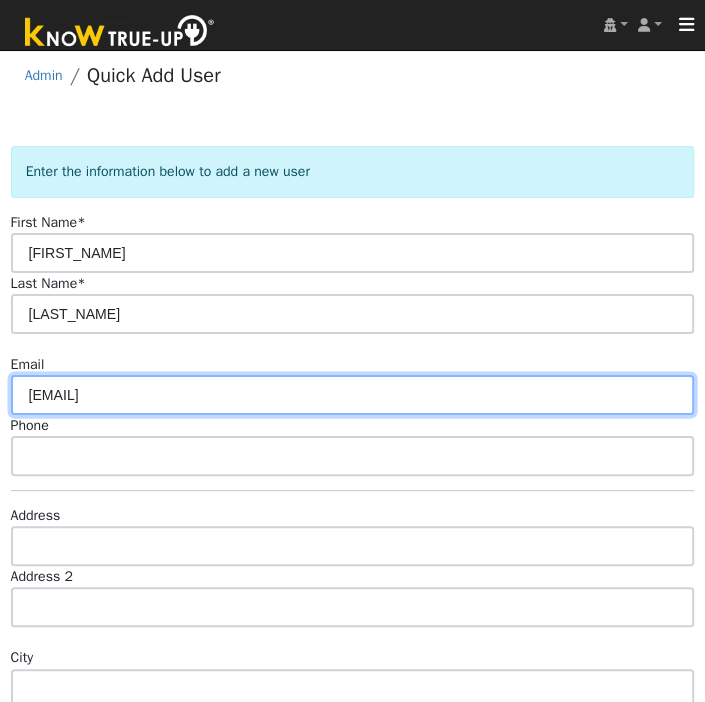 type on "[EMAIL]" 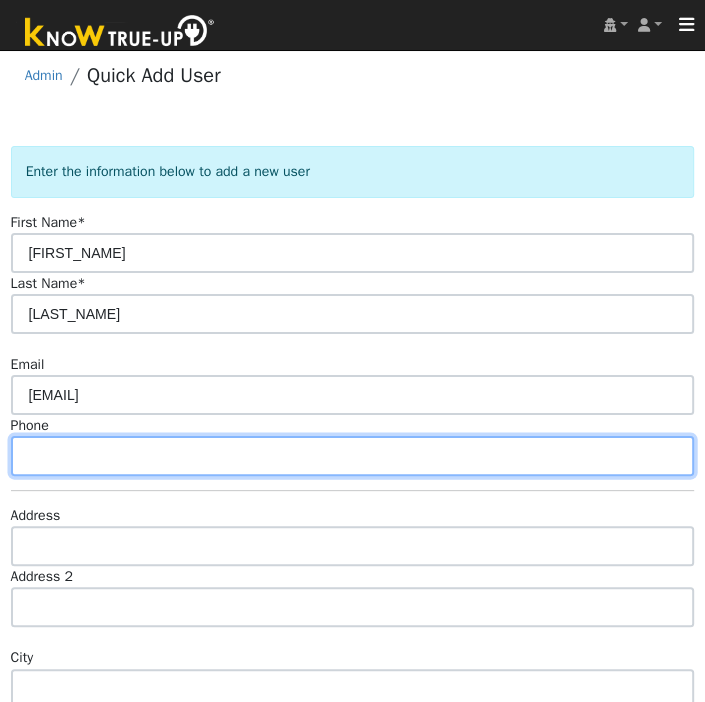 click at bounding box center [353, 456] 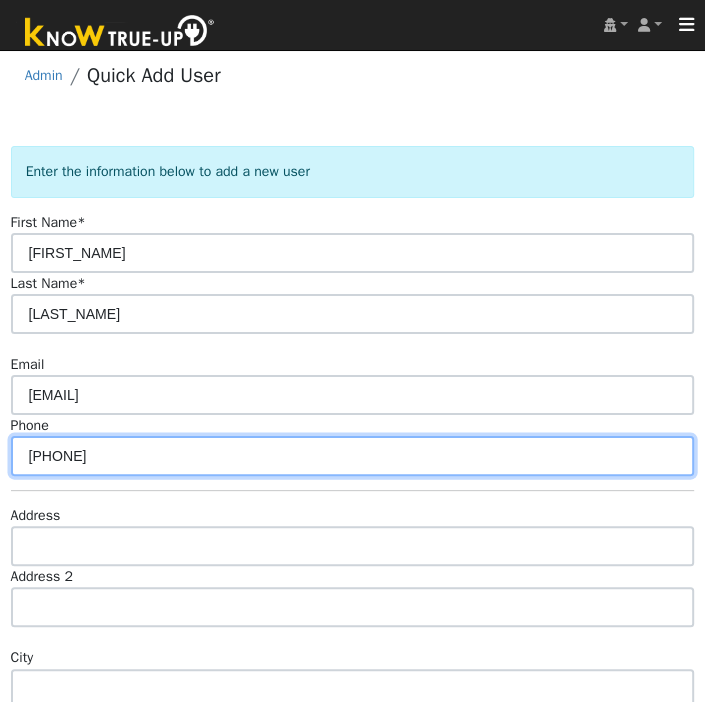 type on "530-848-9423" 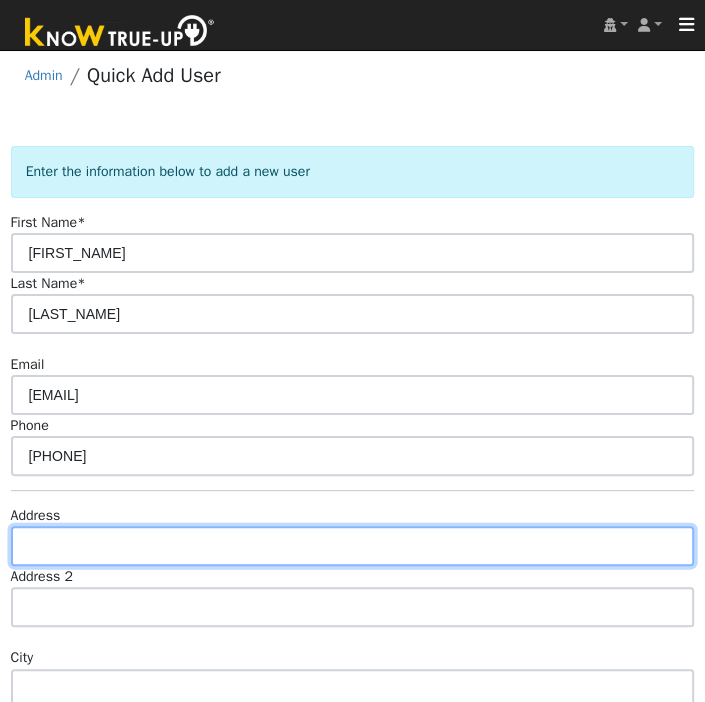 click at bounding box center (353, 546) 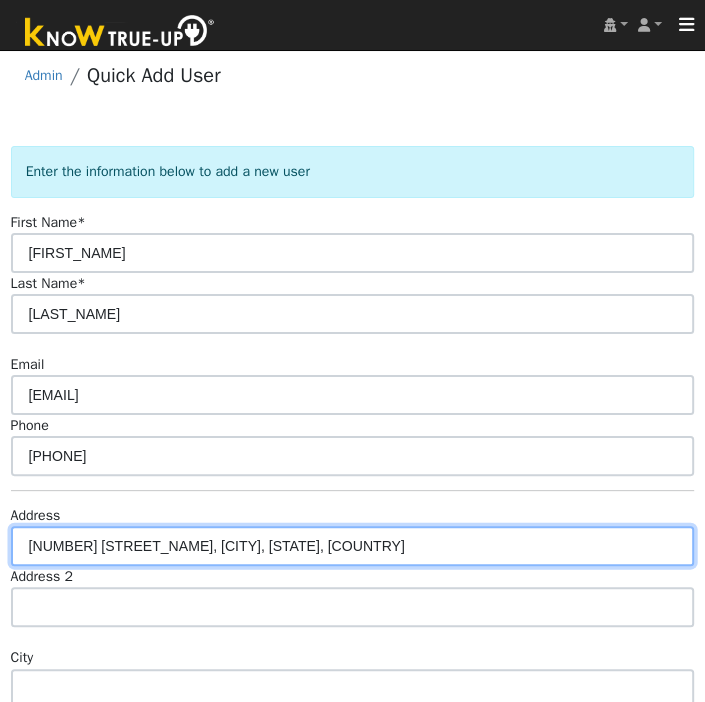 type on "1608 Portola Street" 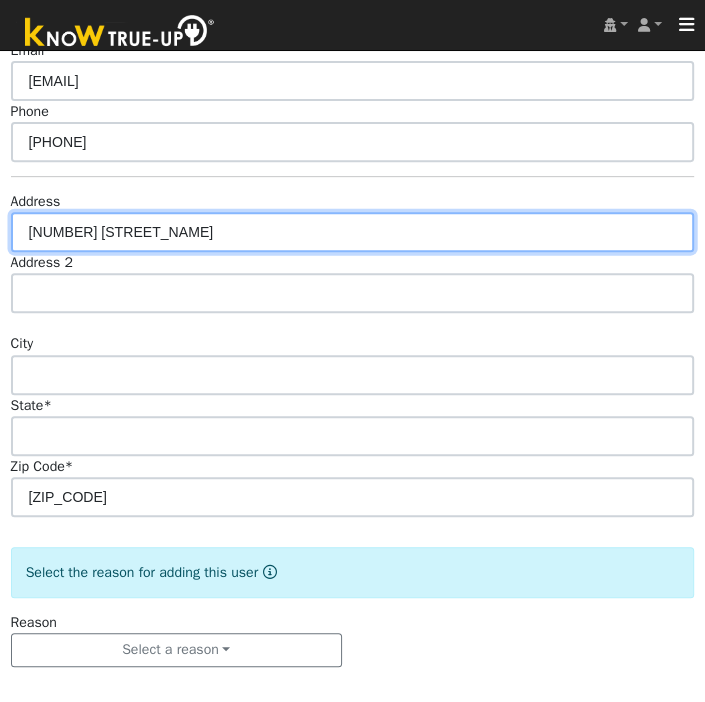 scroll, scrollTop: 318, scrollLeft: 0, axis: vertical 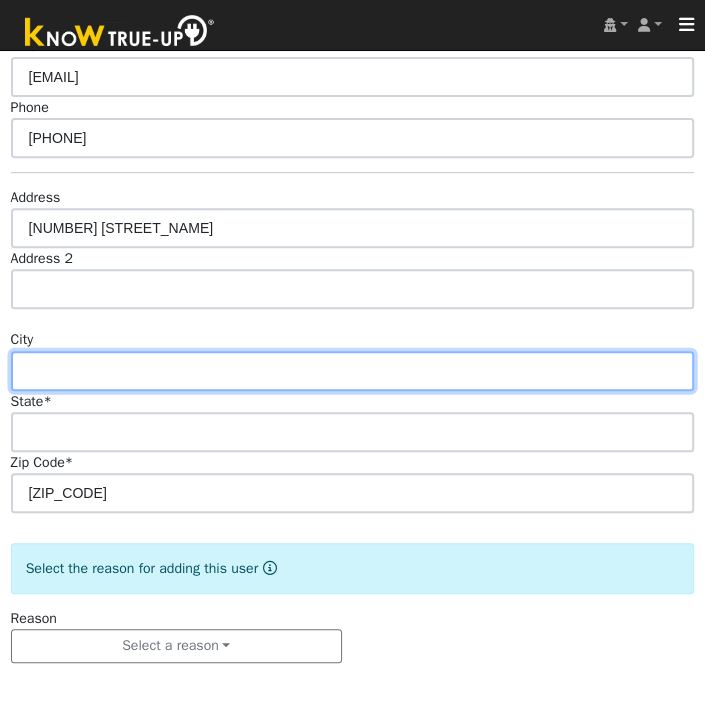 click at bounding box center (353, 371) 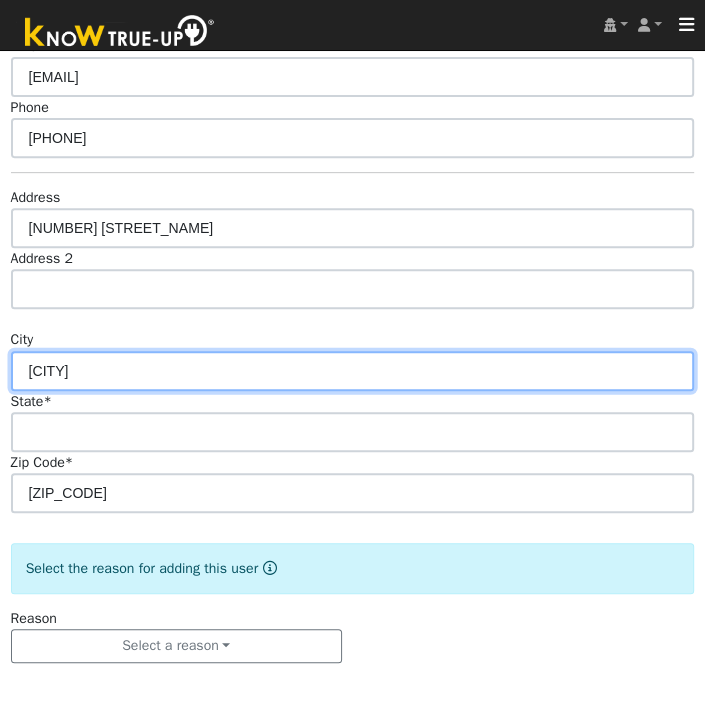type on "Davis" 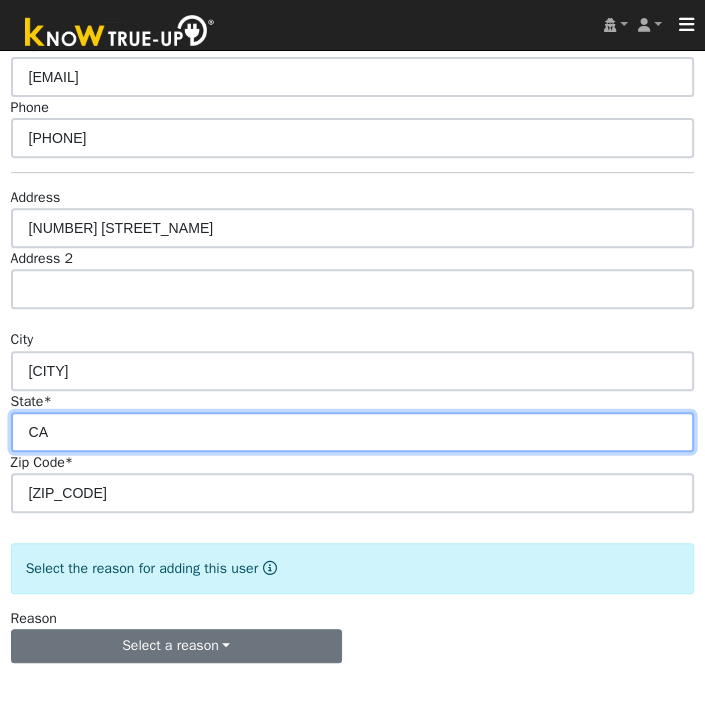 type on "CA" 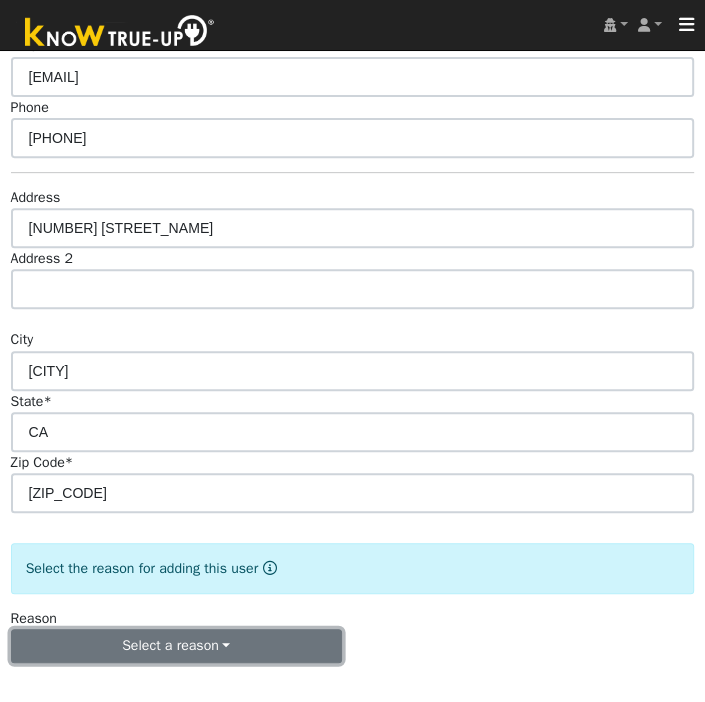 click on "Select a reason" at bounding box center [176, 646] 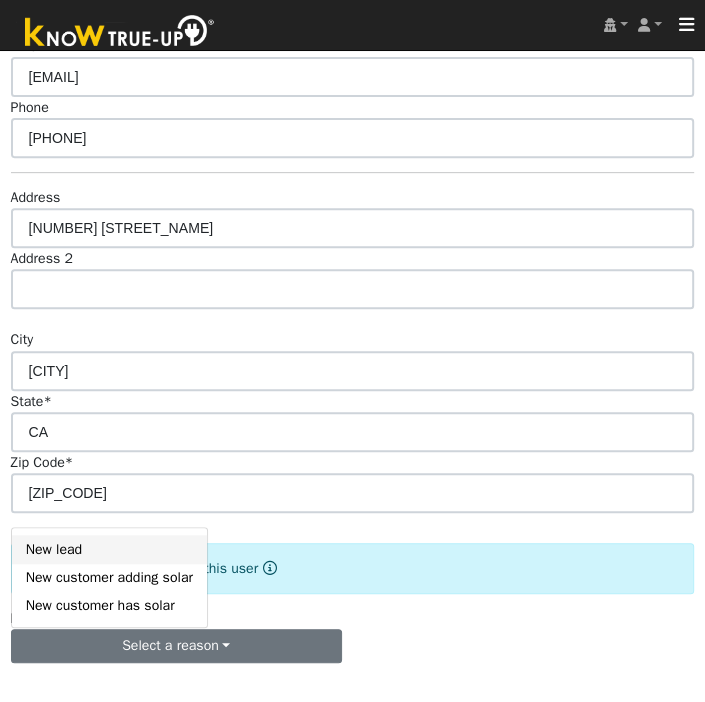 click on "New lead" at bounding box center [109, 549] 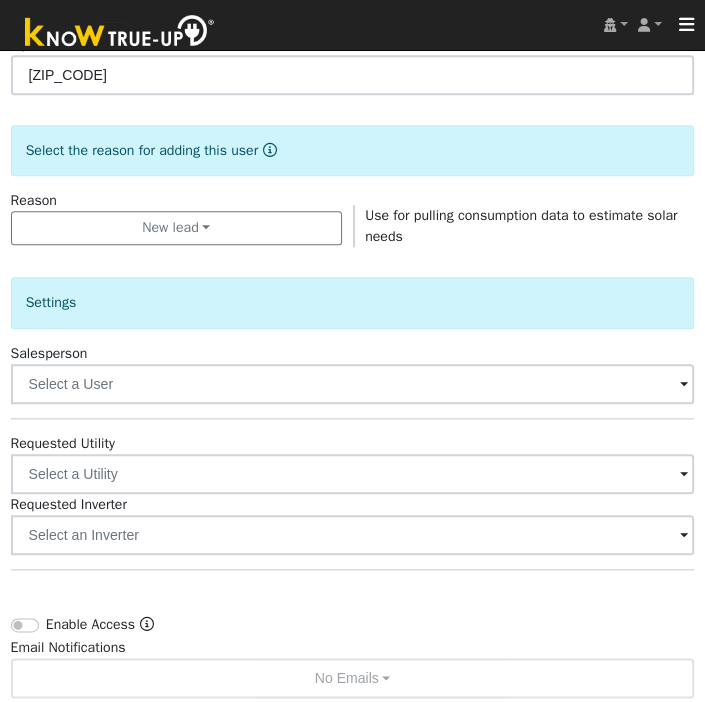 scroll, scrollTop: 984, scrollLeft: 0, axis: vertical 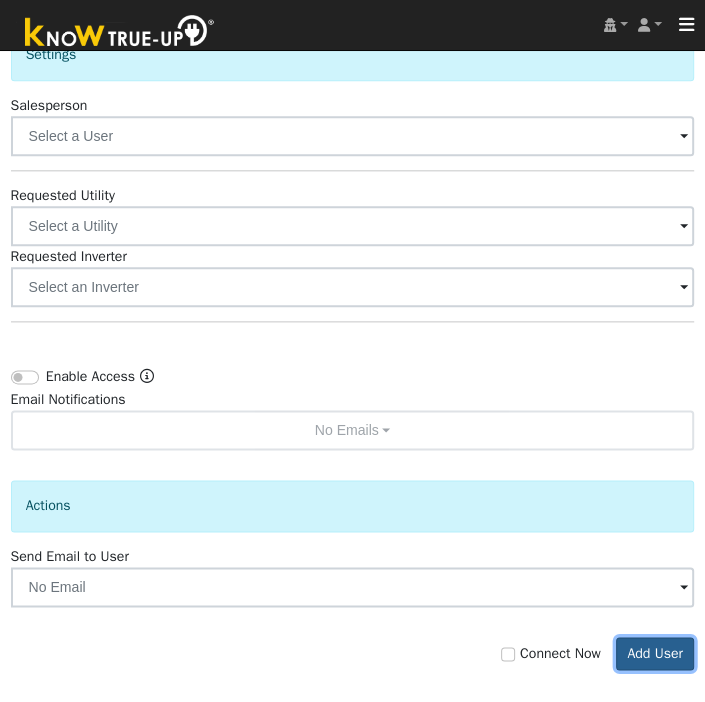 click on "Add User" at bounding box center [655, 654] 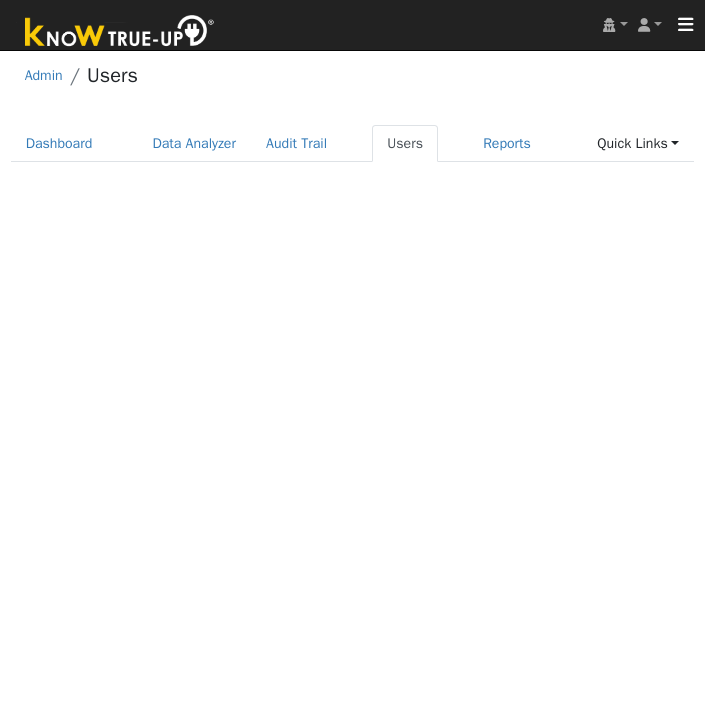 scroll, scrollTop: 0, scrollLeft: 0, axis: both 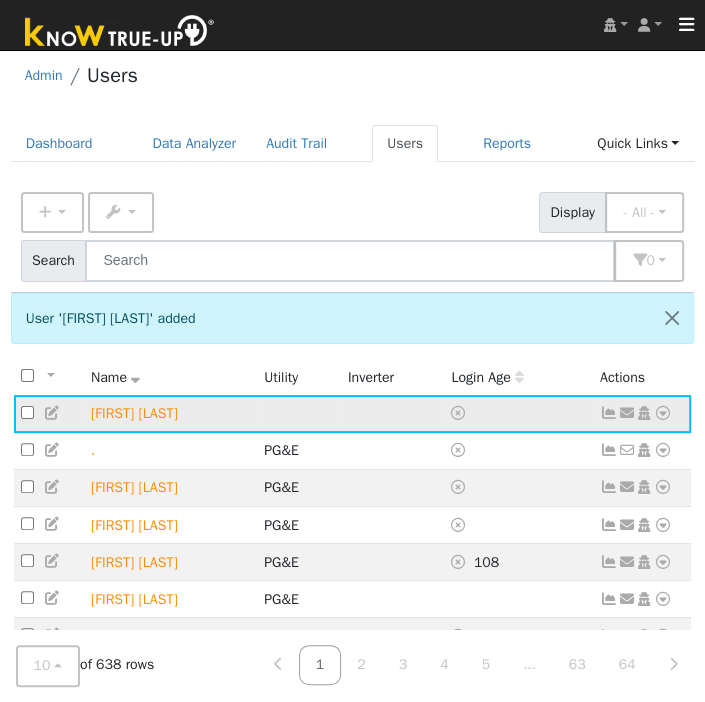 click at bounding box center (53, 413) 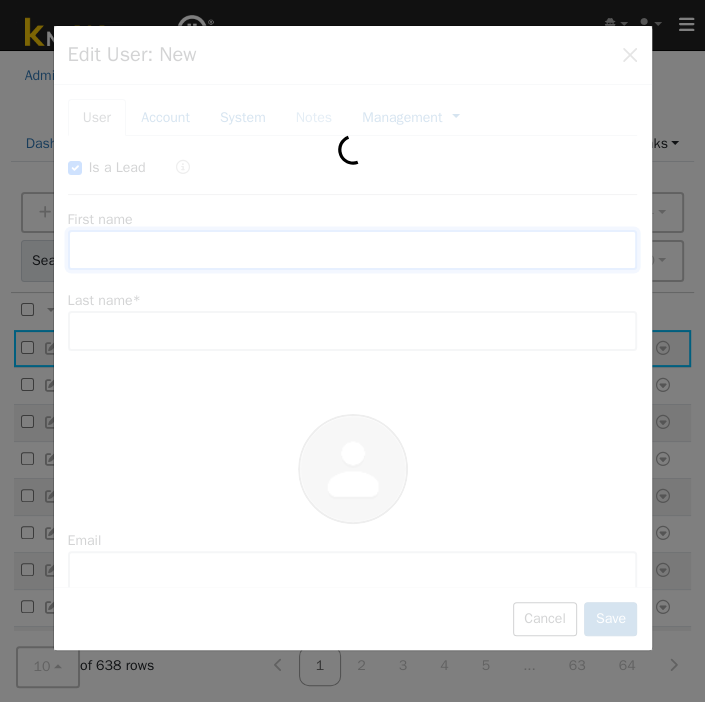 checkbox on "true" 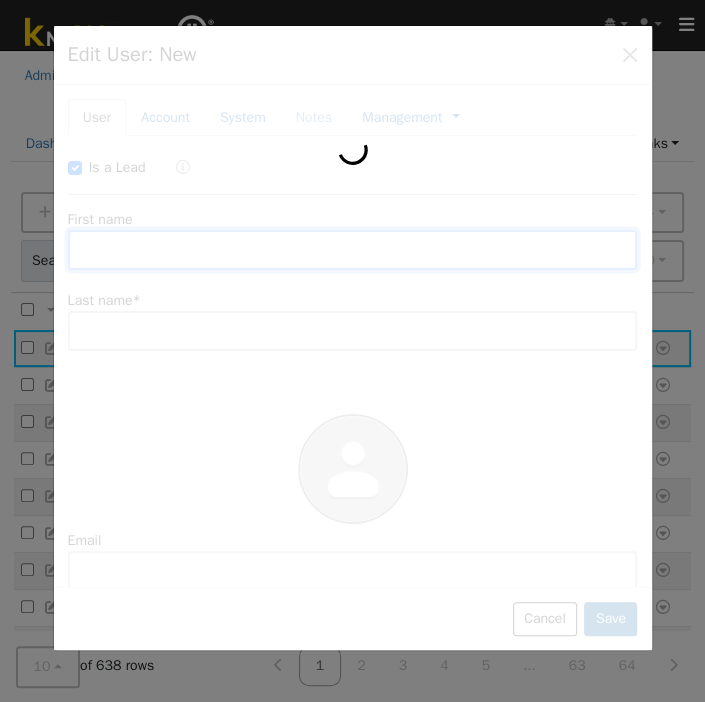 type on "[FIRST]" 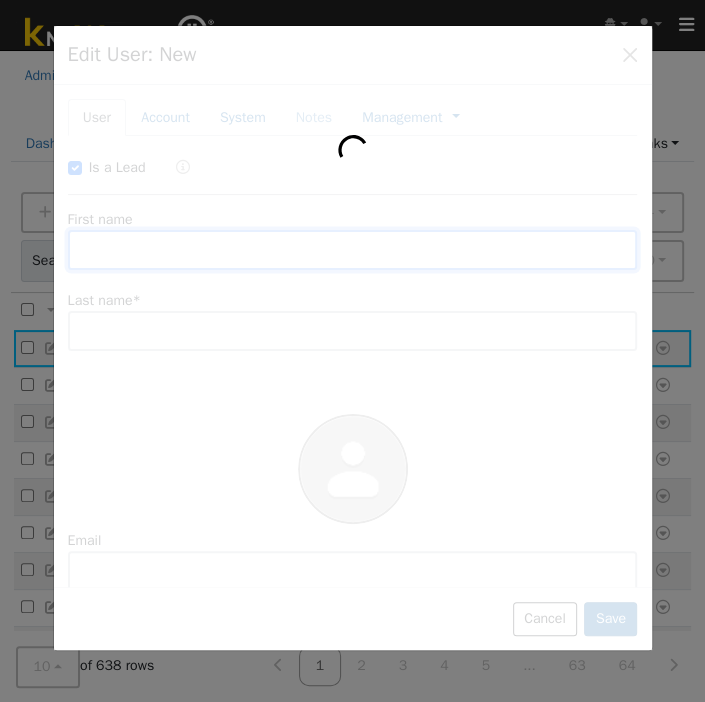 type on "[LAST]" 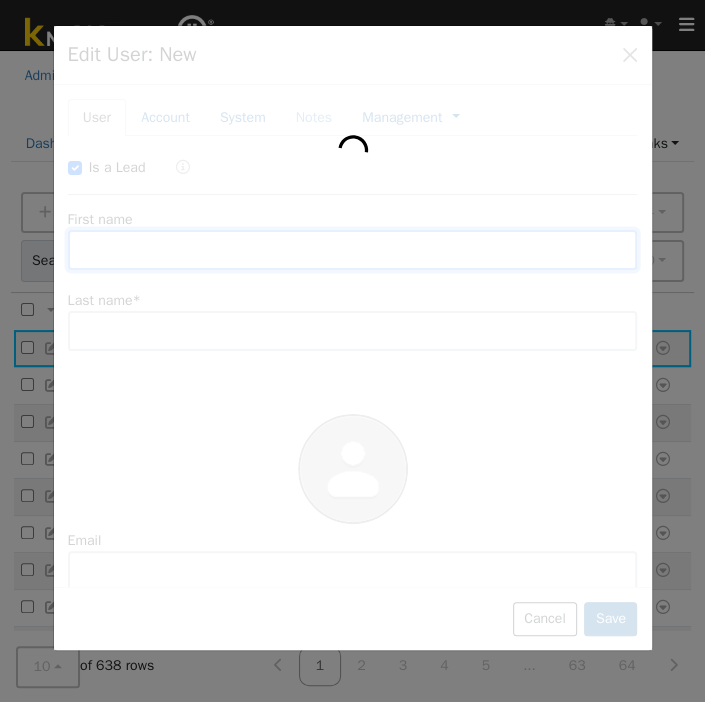 type on "anbarn@gmail.com" 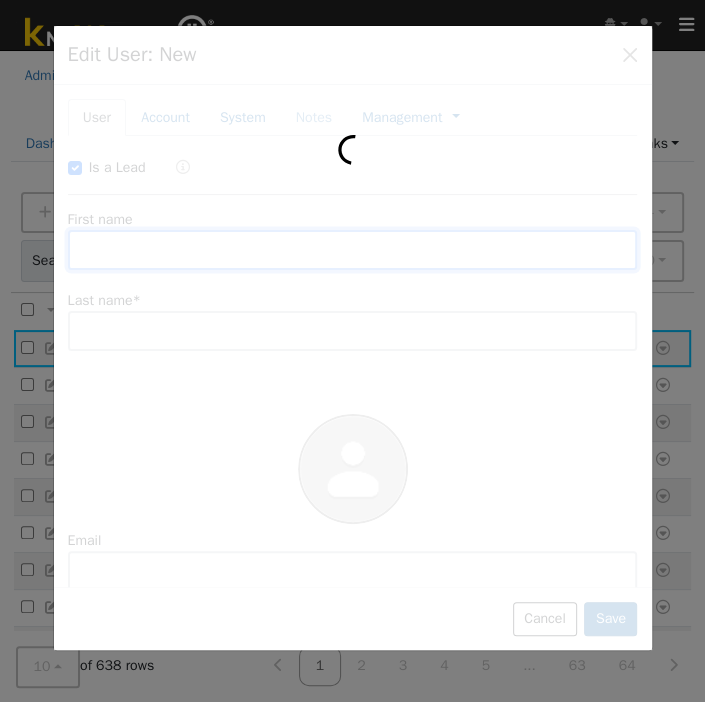 type on "530-848-9423" 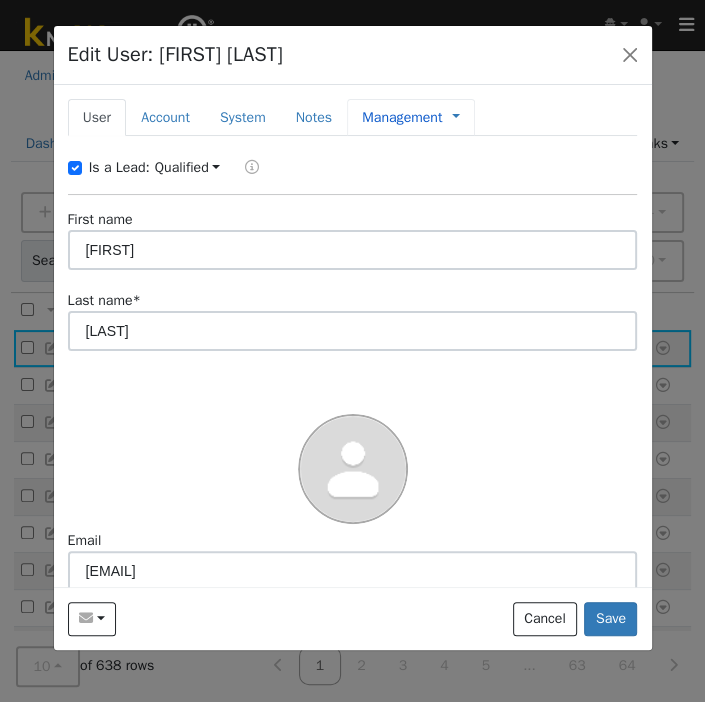 click on "Management" at bounding box center [402, 117] 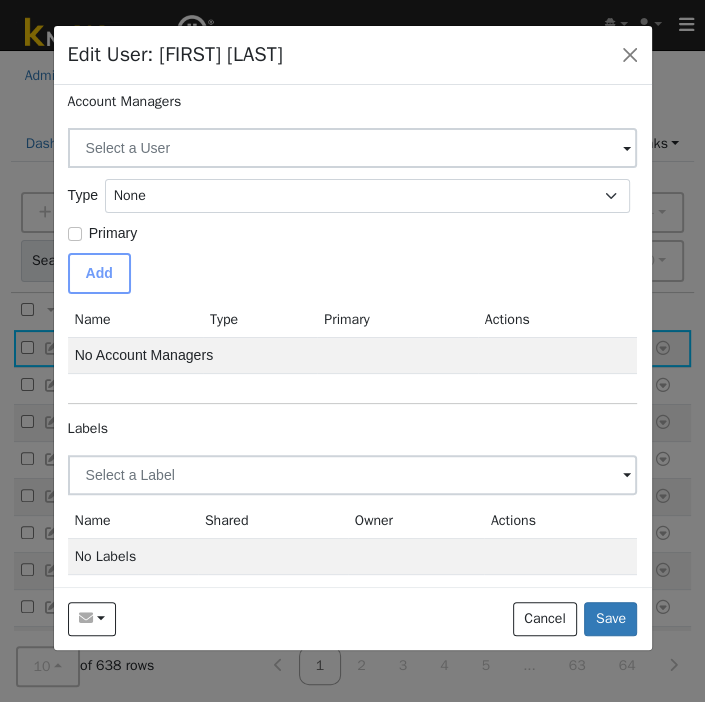 scroll, scrollTop: 191, scrollLeft: 0, axis: vertical 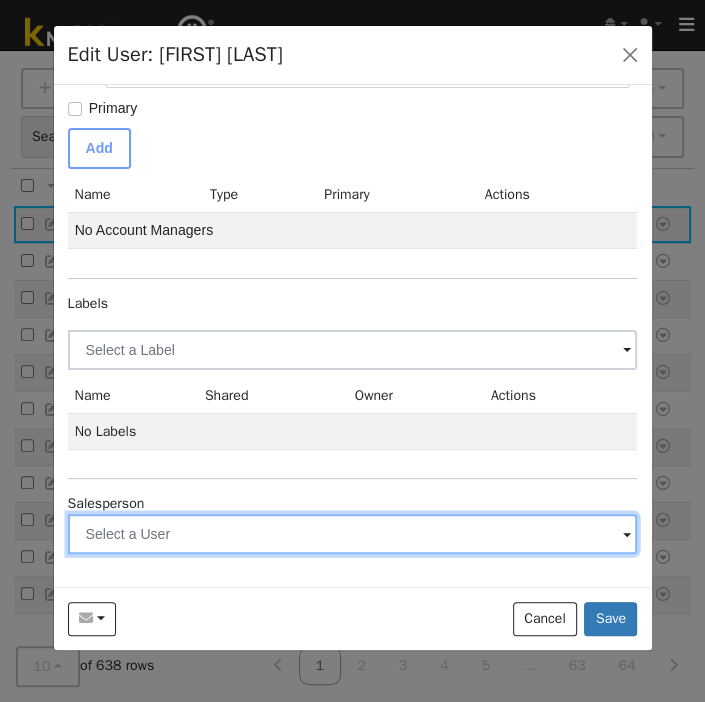 click at bounding box center [353, 350] 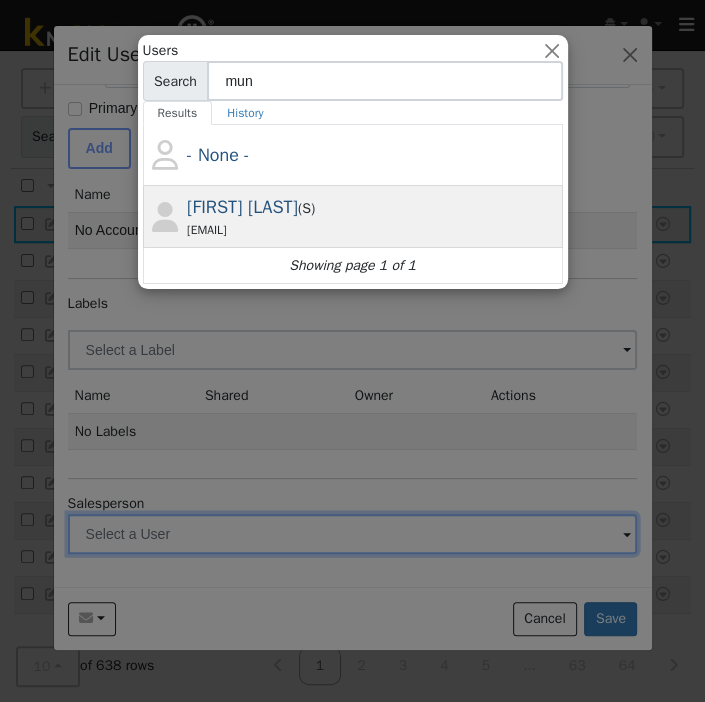 type on "mun" 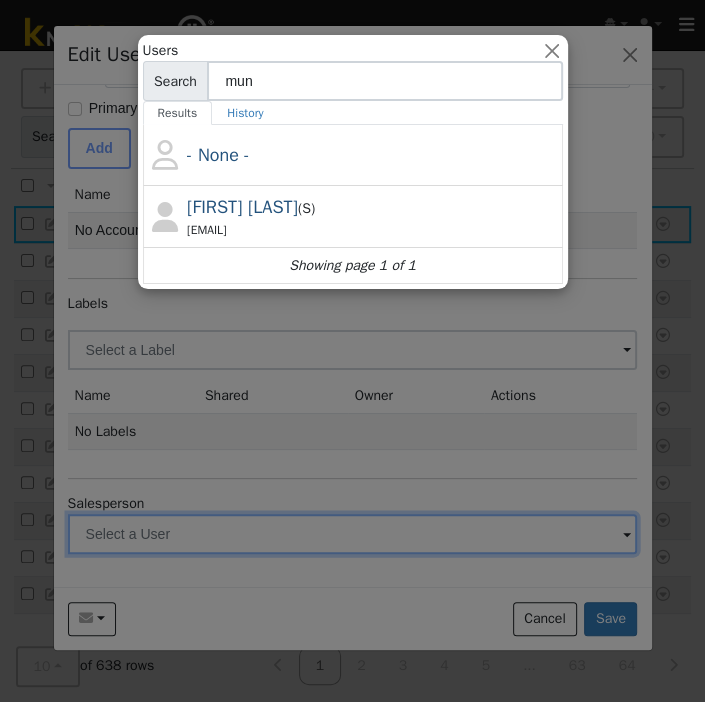click on "Munro Boyd" at bounding box center [242, 207] 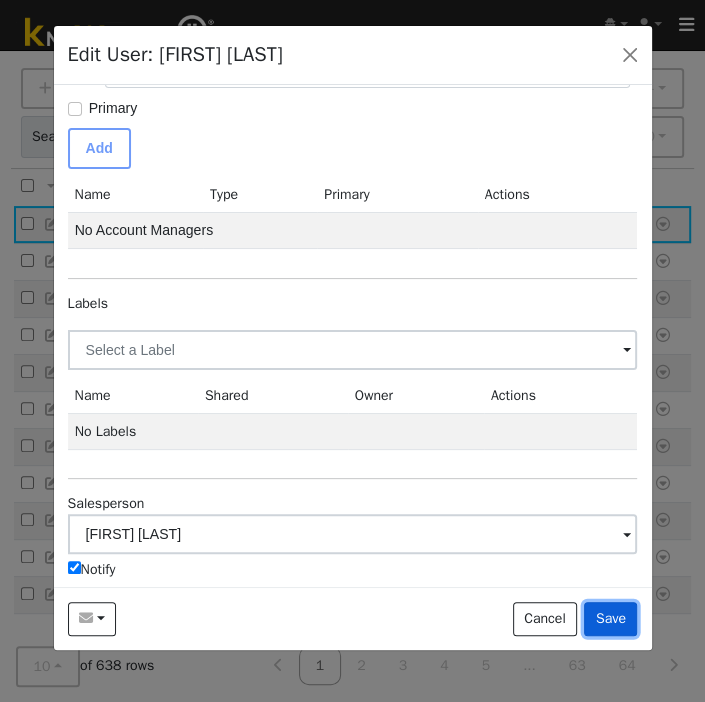 click on "Save" at bounding box center [610, 619] 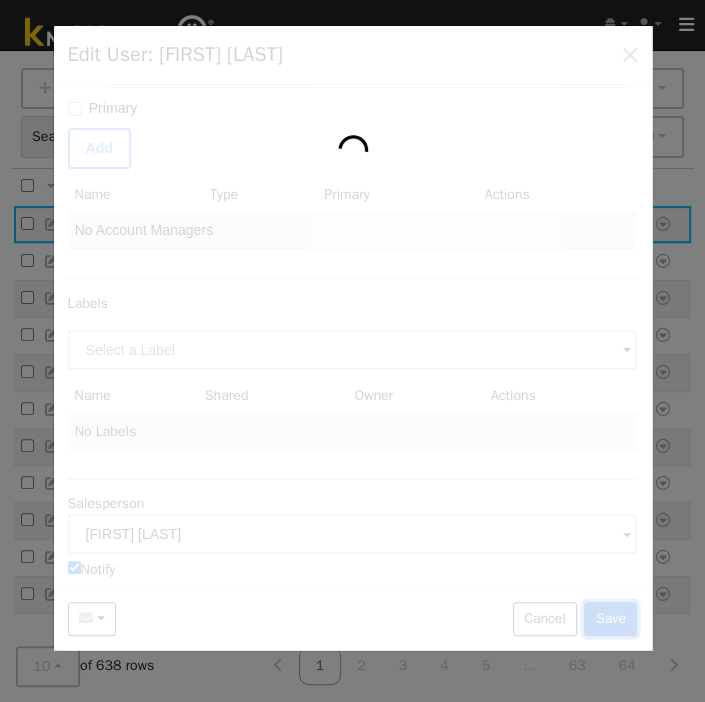 scroll, scrollTop: 0, scrollLeft: 0, axis: both 